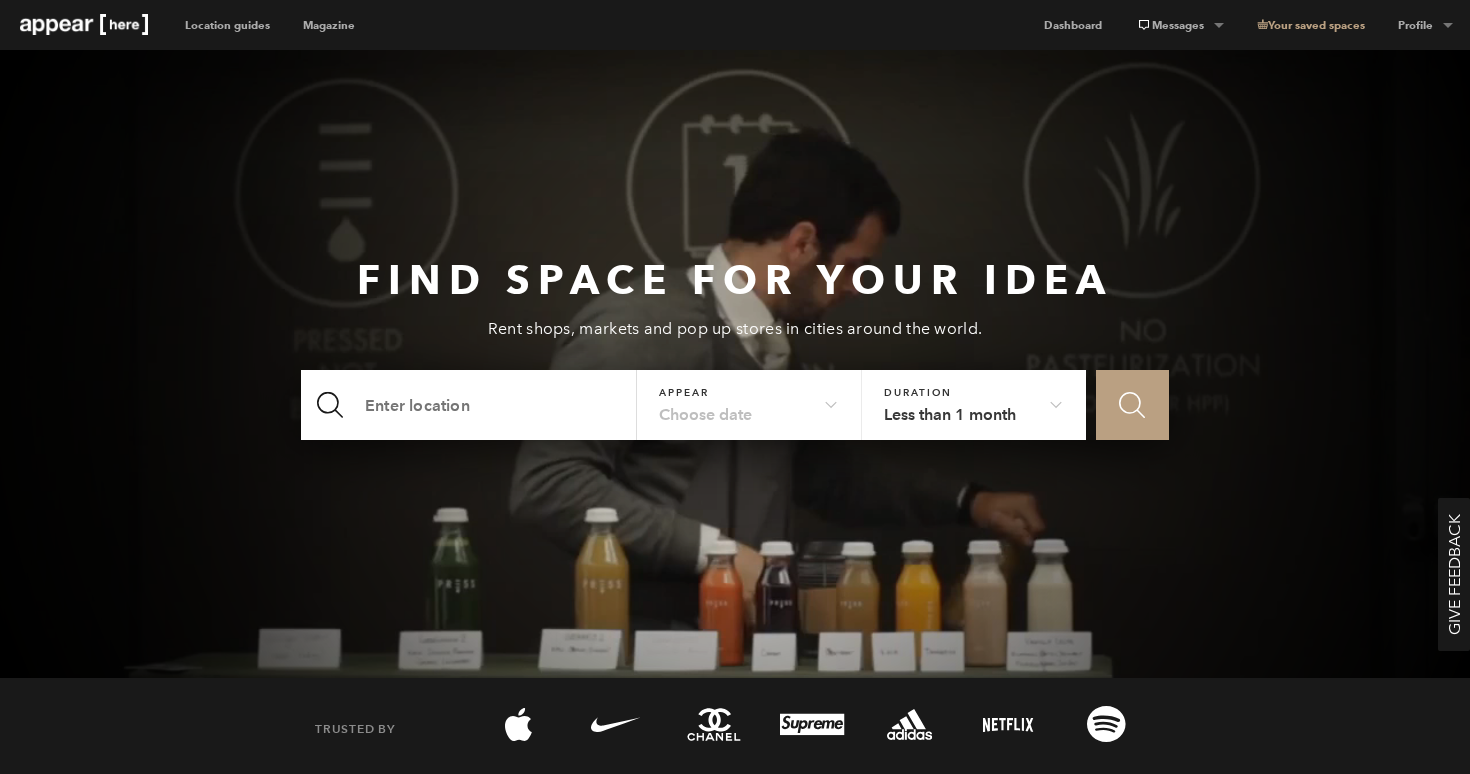 scroll, scrollTop: 0, scrollLeft: 0, axis: both 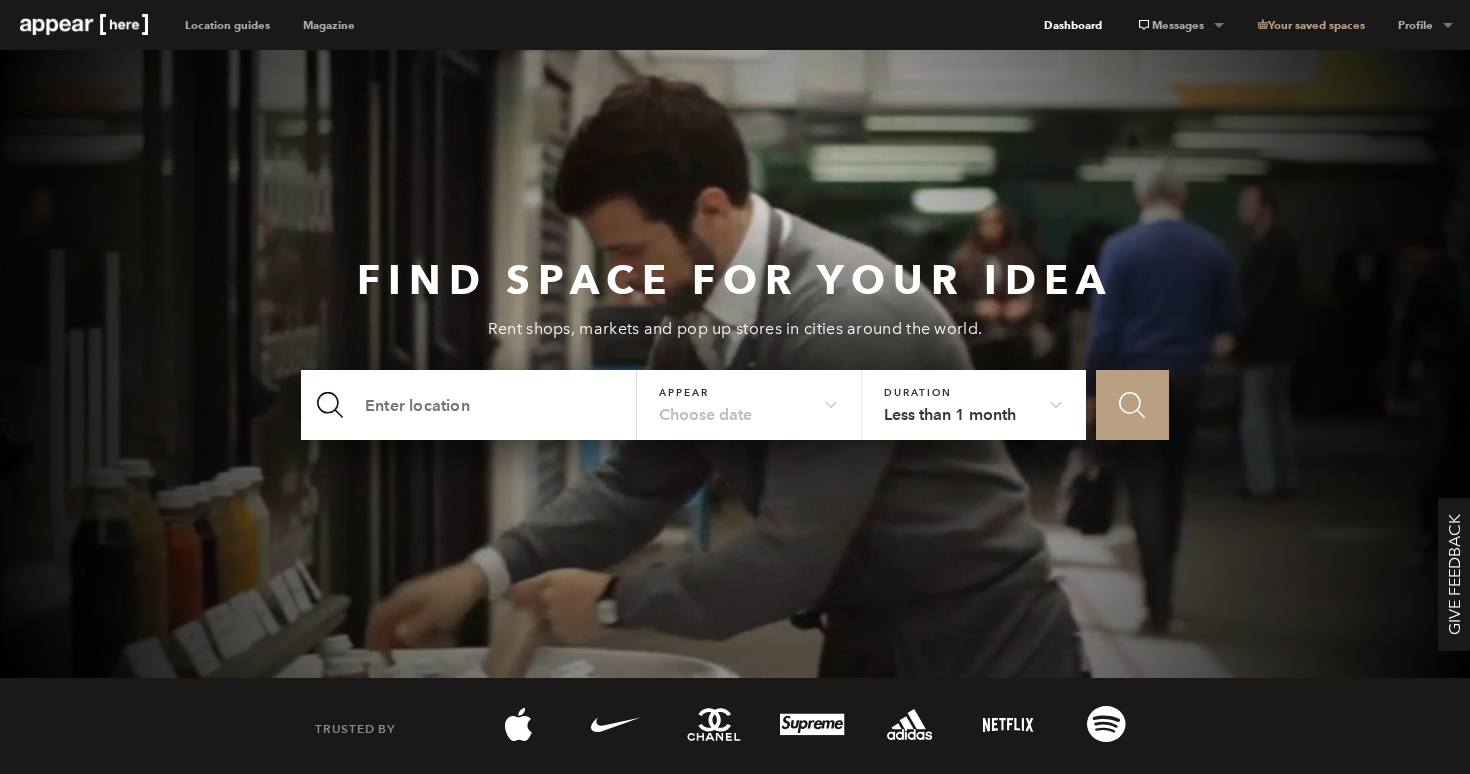click on "Dashboard" at bounding box center [1073, 25] 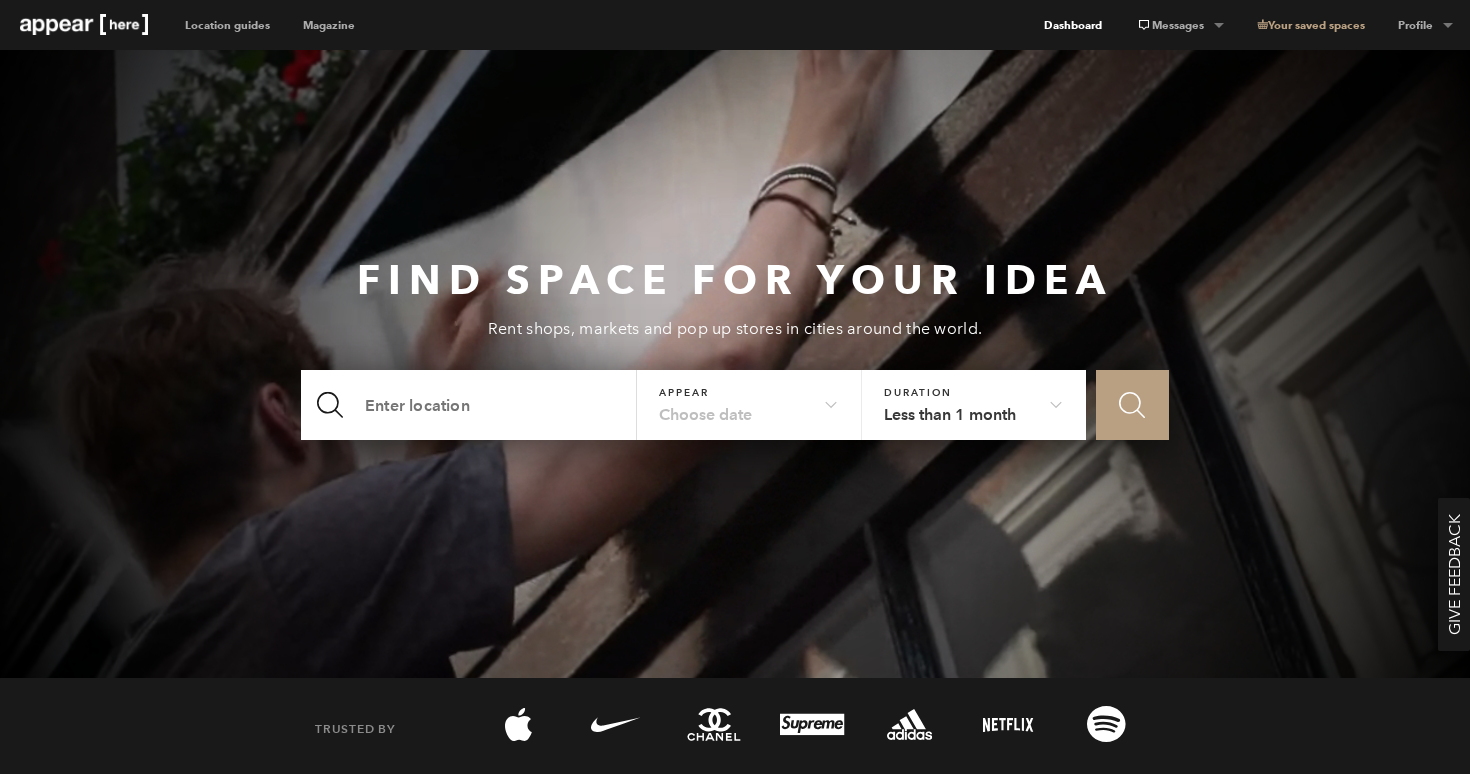 click on "Dashboard" at bounding box center [1073, 25] 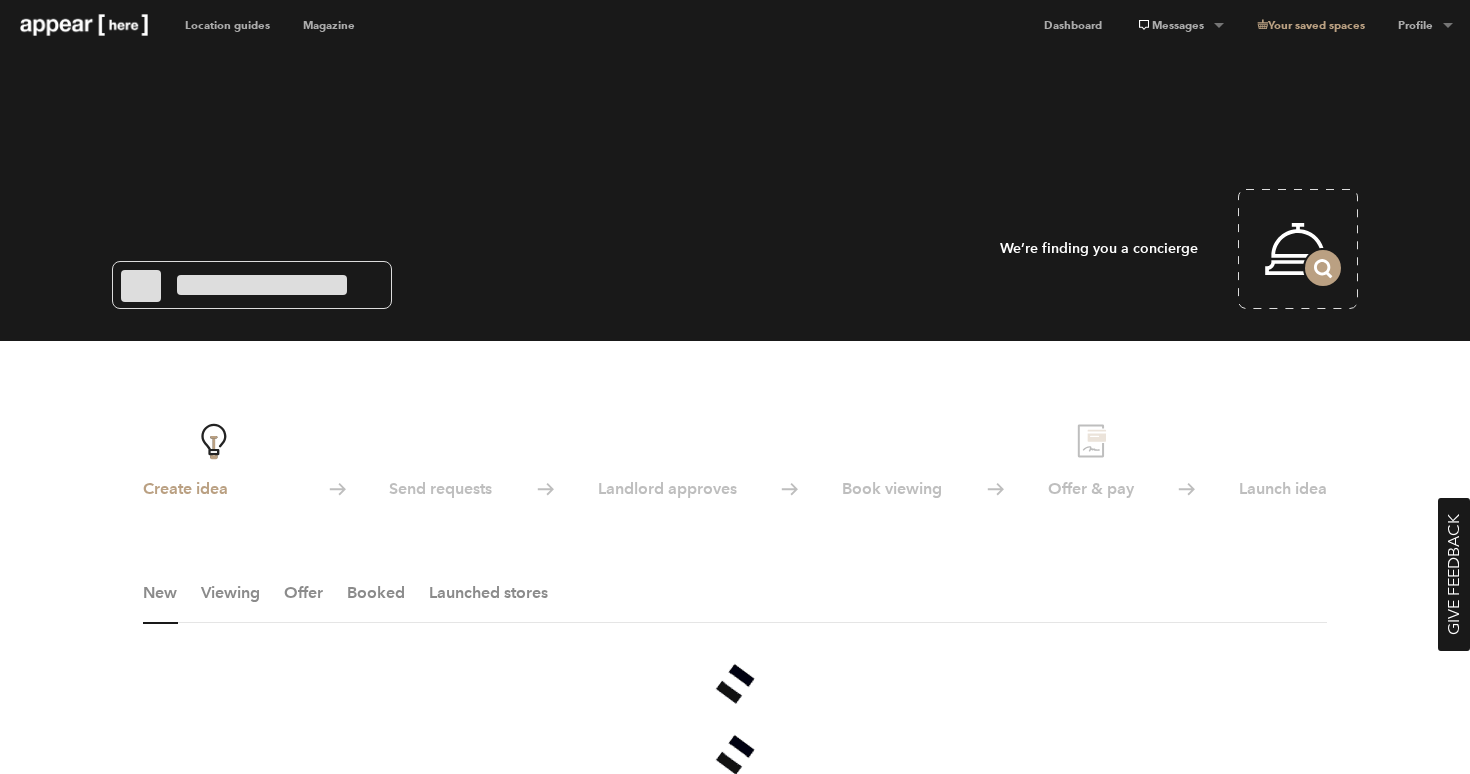 scroll, scrollTop: 0, scrollLeft: 0, axis: both 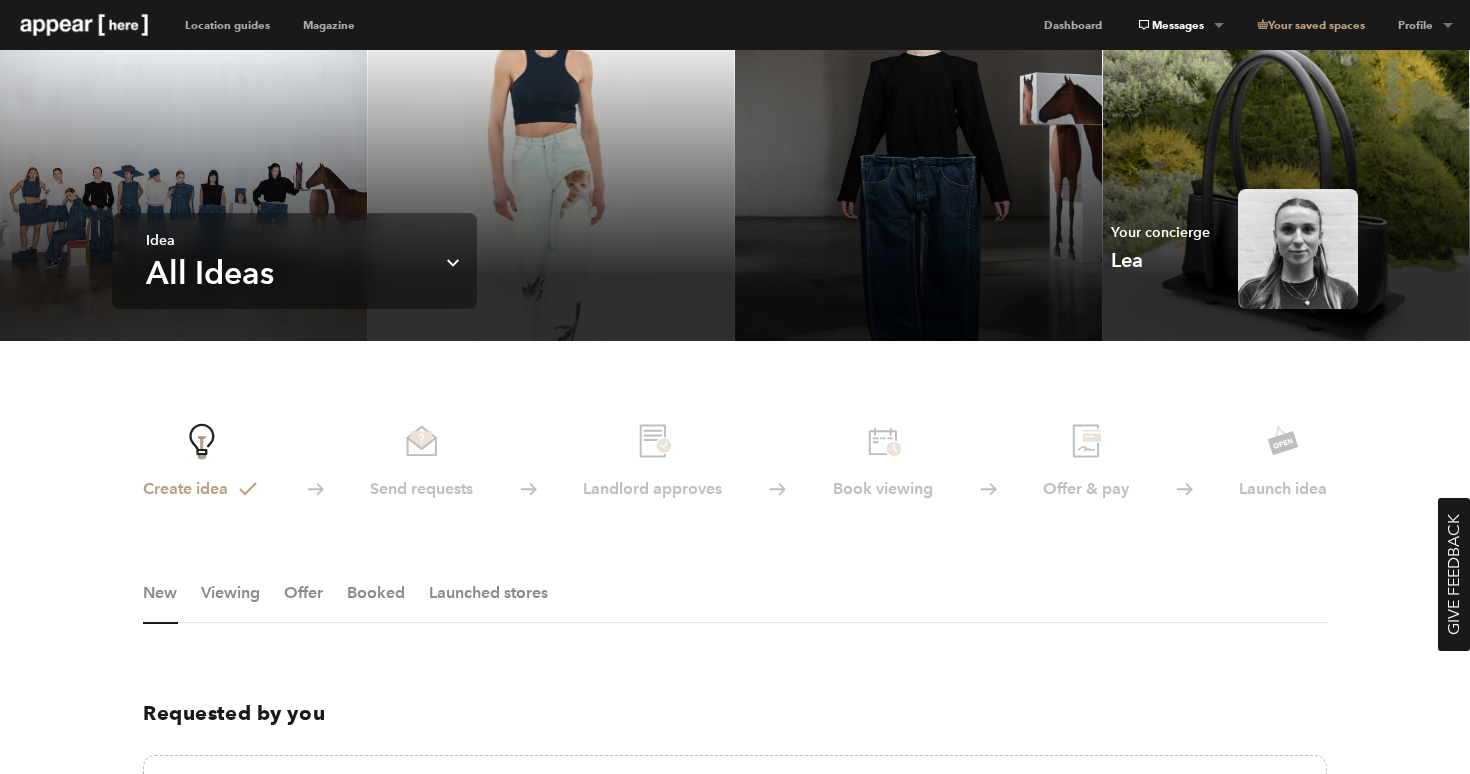 click at bounding box center [1144, 25] 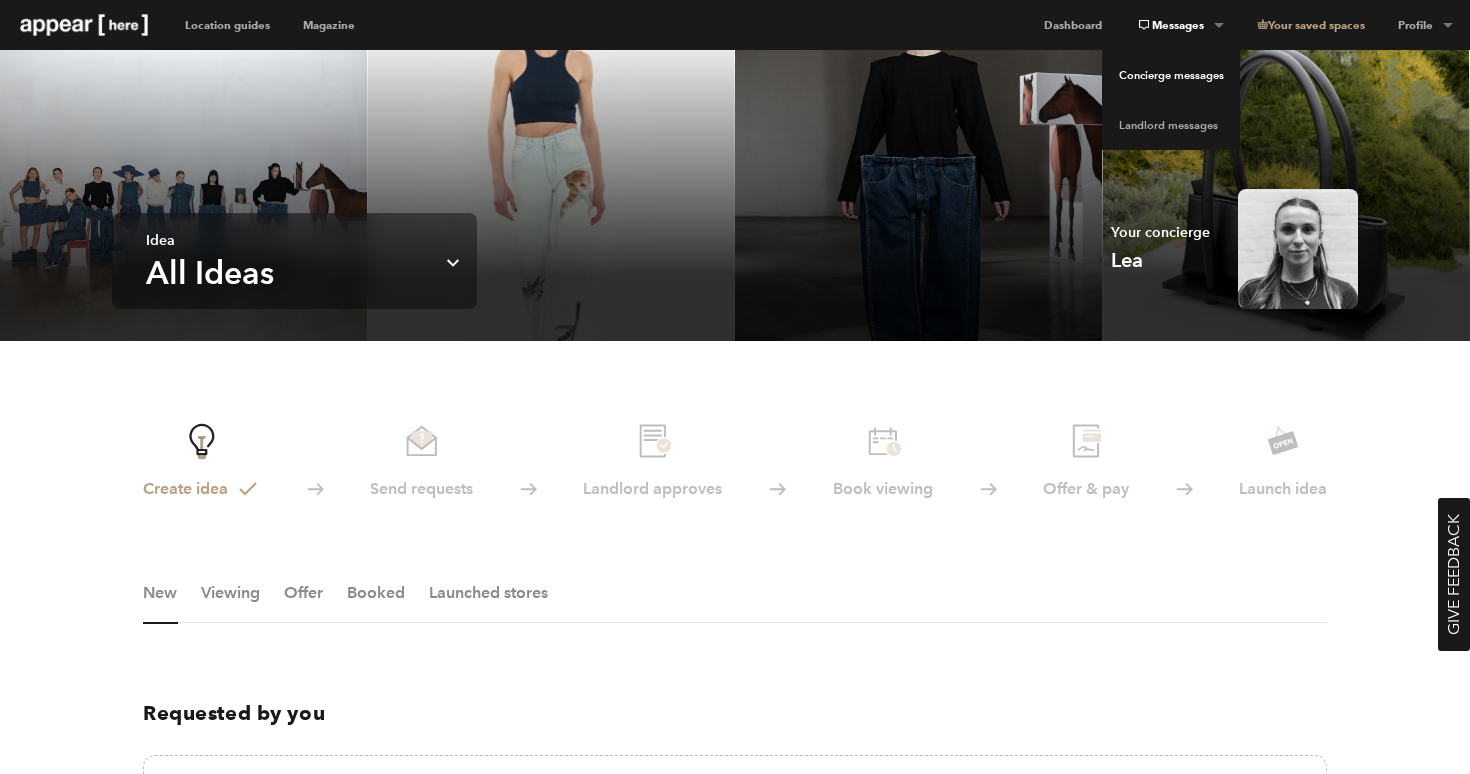 click on "Concierge messages" at bounding box center (1171, 75) 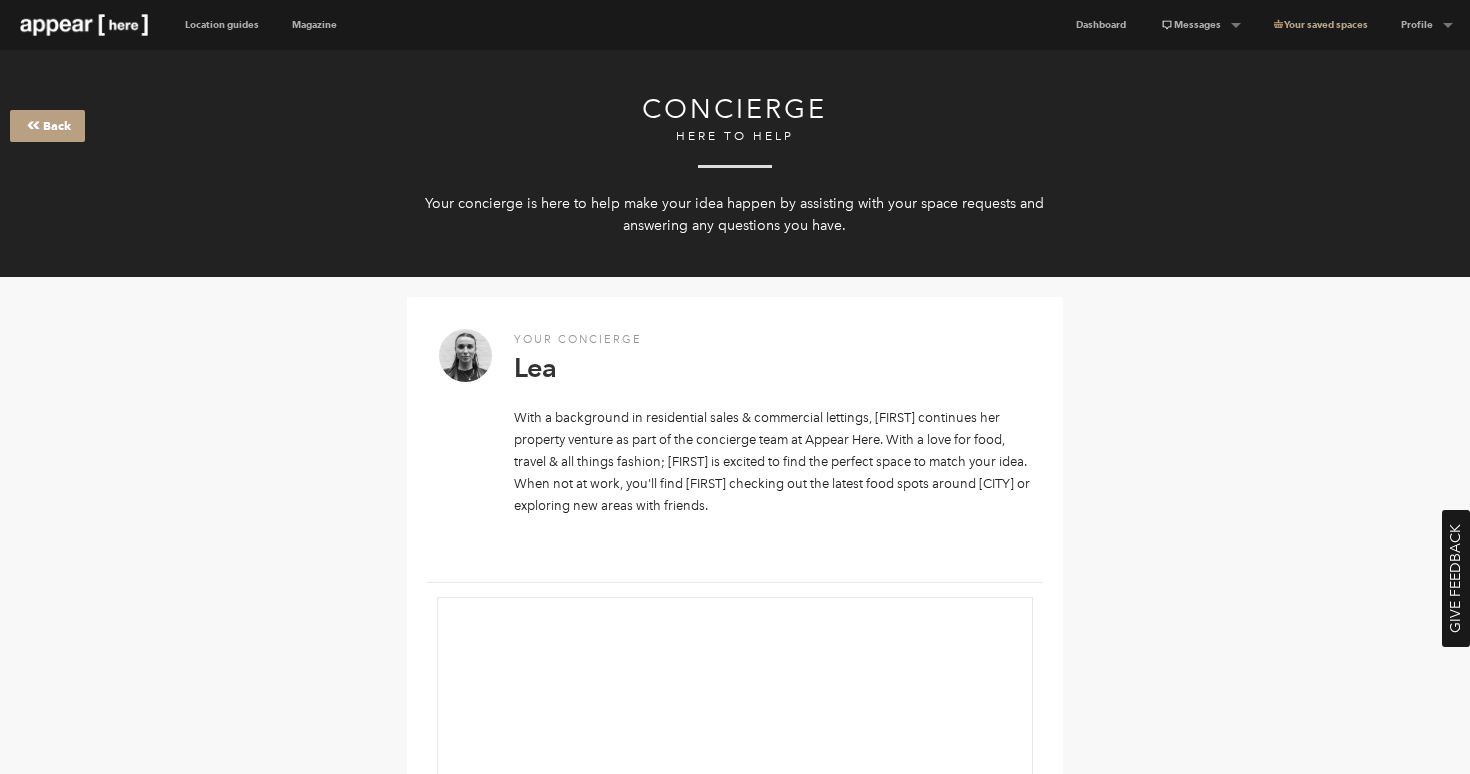 scroll, scrollTop: 0, scrollLeft: 0, axis: both 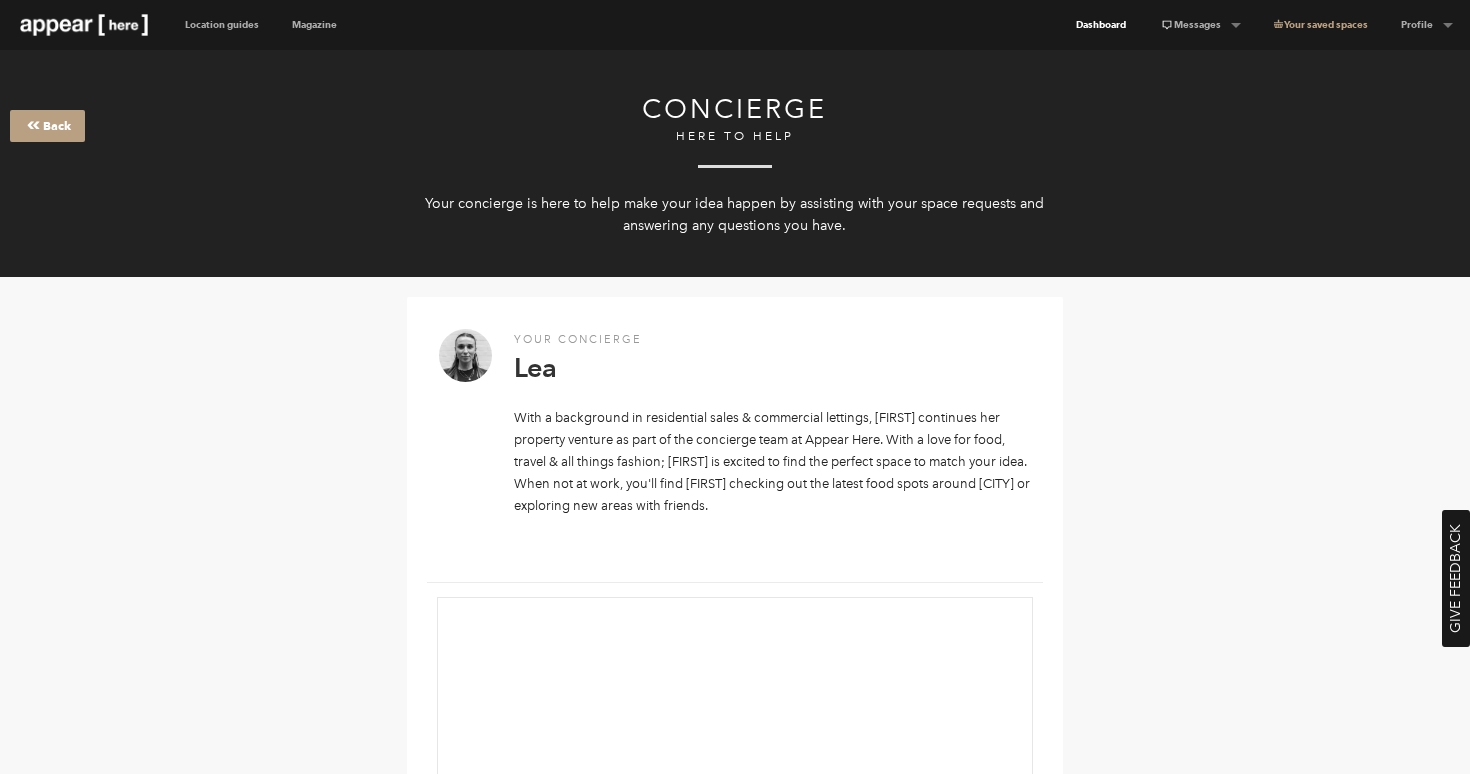 click on "Dashboard" at bounding box center [1101, 25] 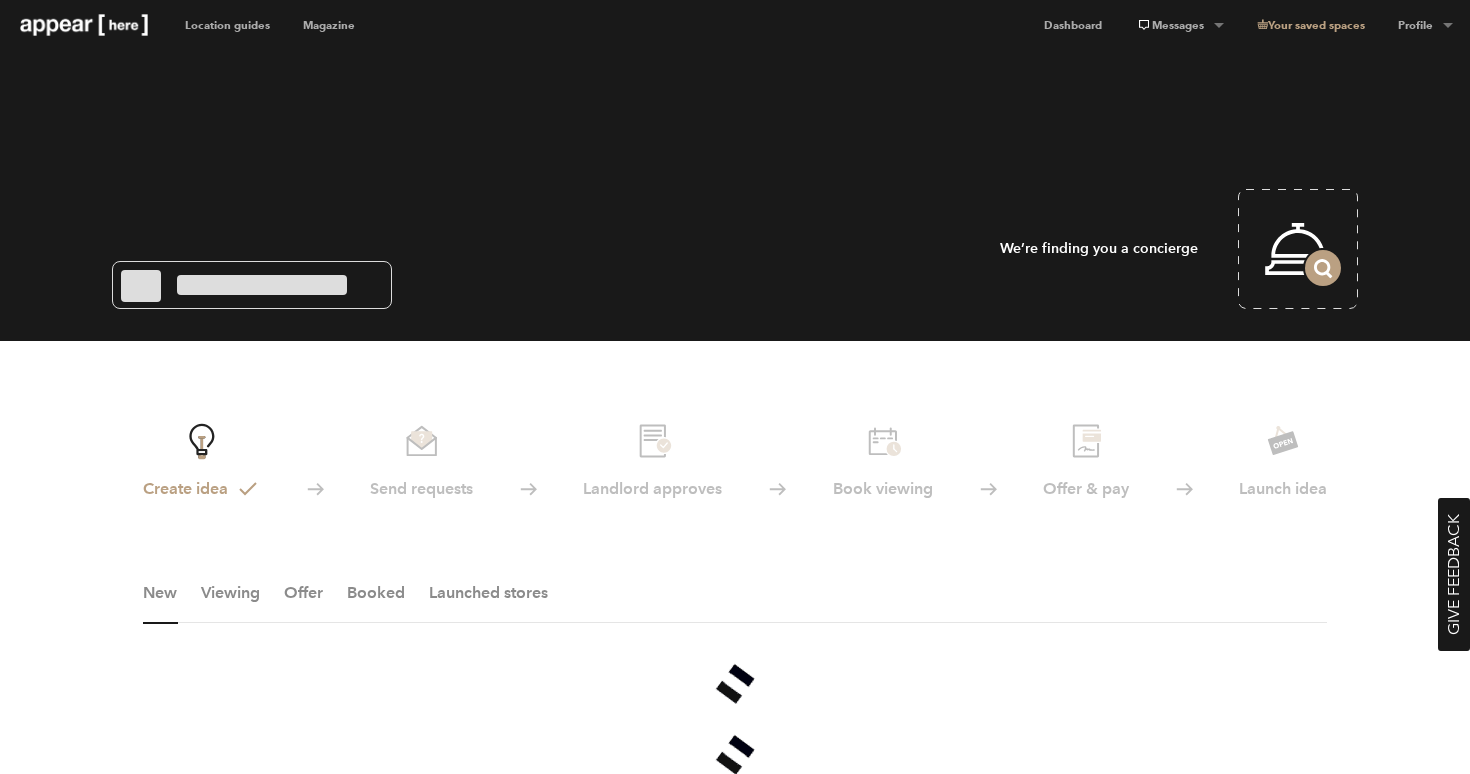 scroll, scrollTop: 0, scrollLeft: 0, axis: both 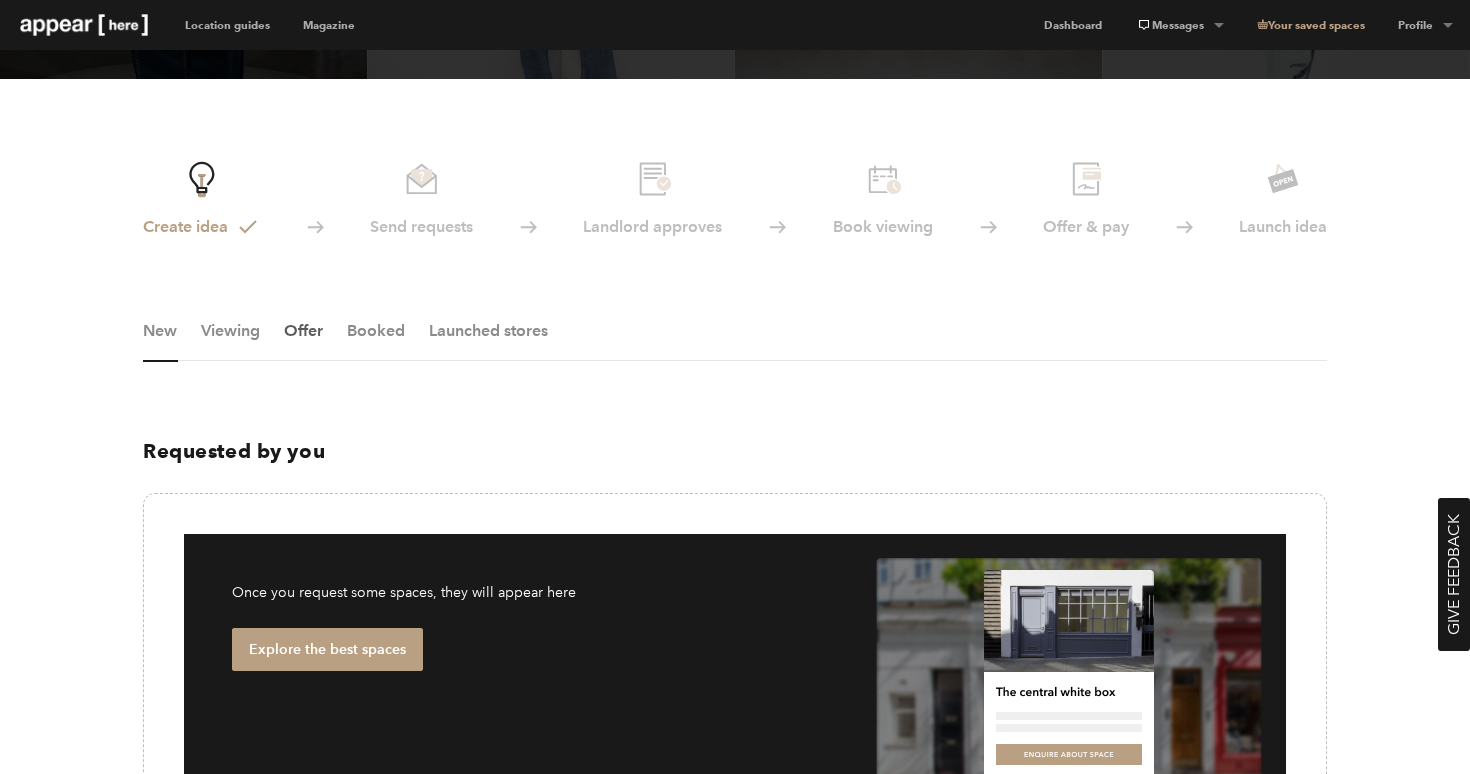 click on "Offer" at bounding box center (303, 341) 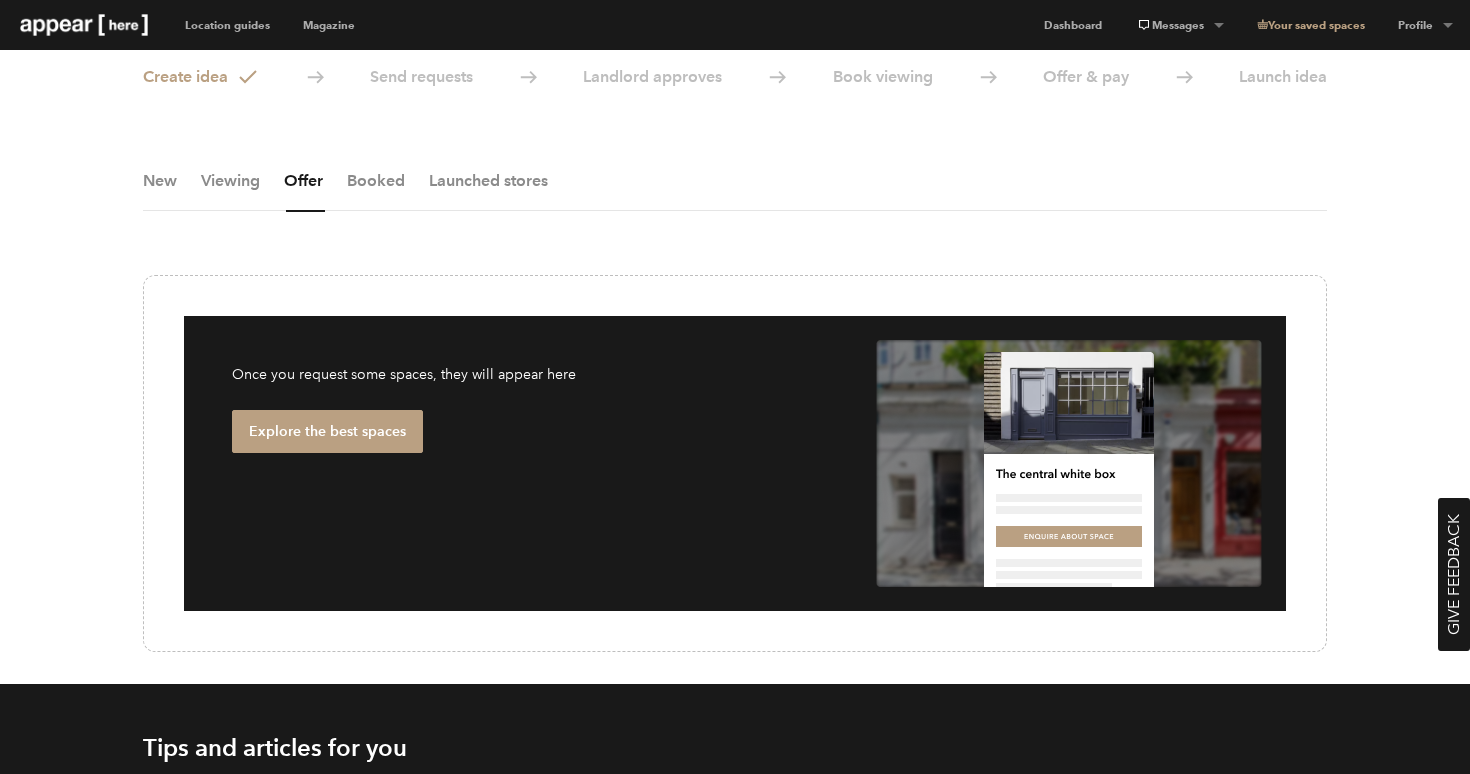 scroll, scrollTop: 261, scrollLeft: 0, axis: vertical 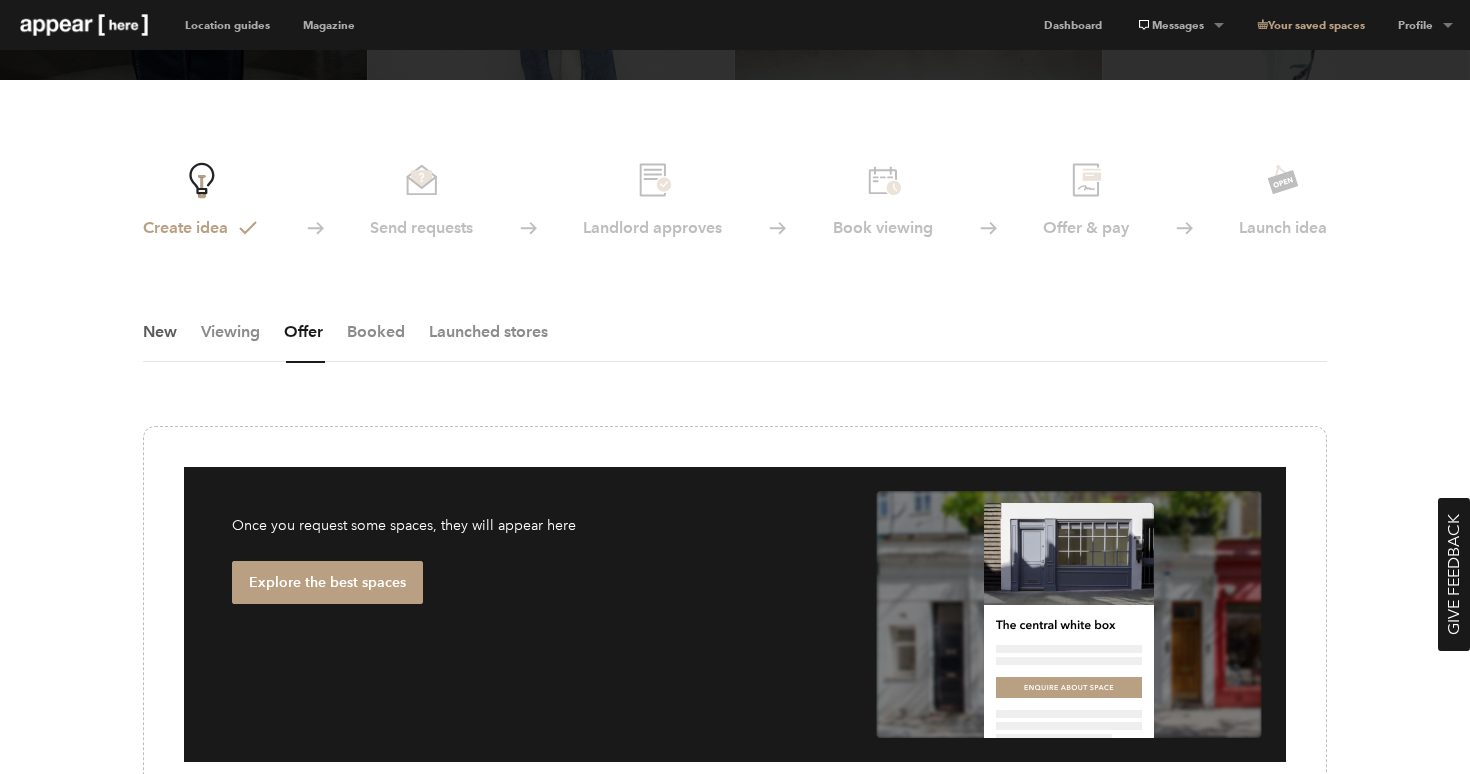 click on "New" at bounding box center (160, 342) 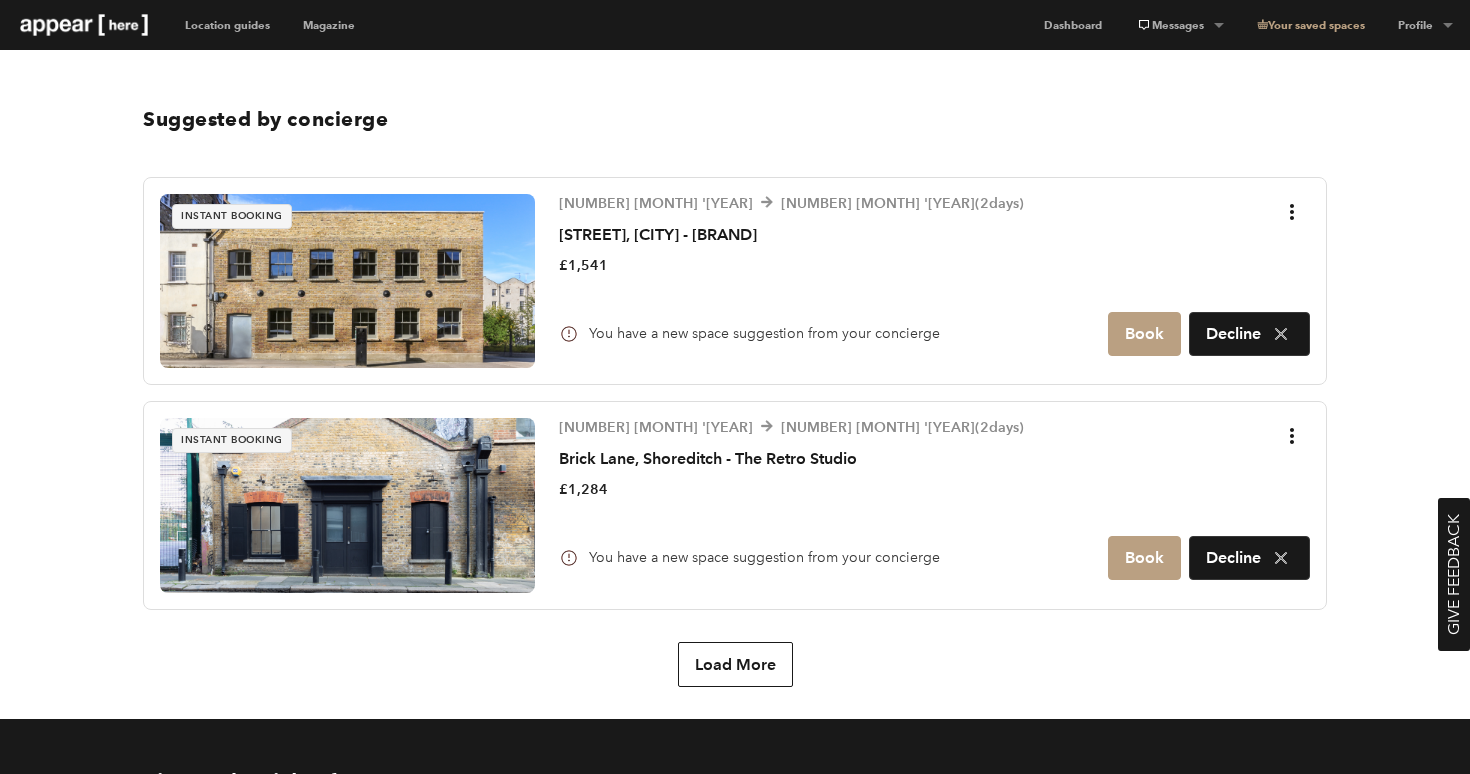 scroll, scrollTop: 1141, scrollLeft: 0, axis: vertical 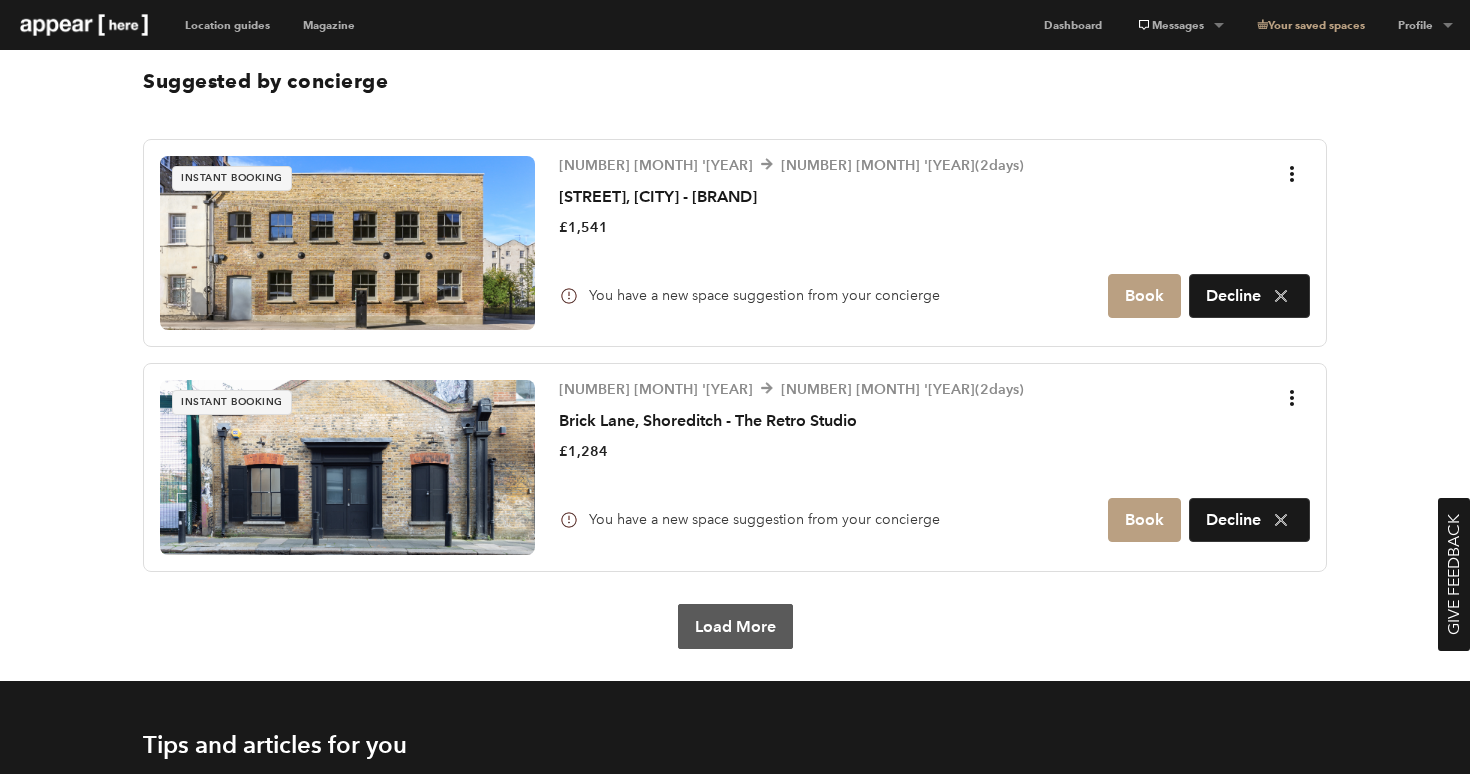 click on "Load More" at bounding box center (735, 626) 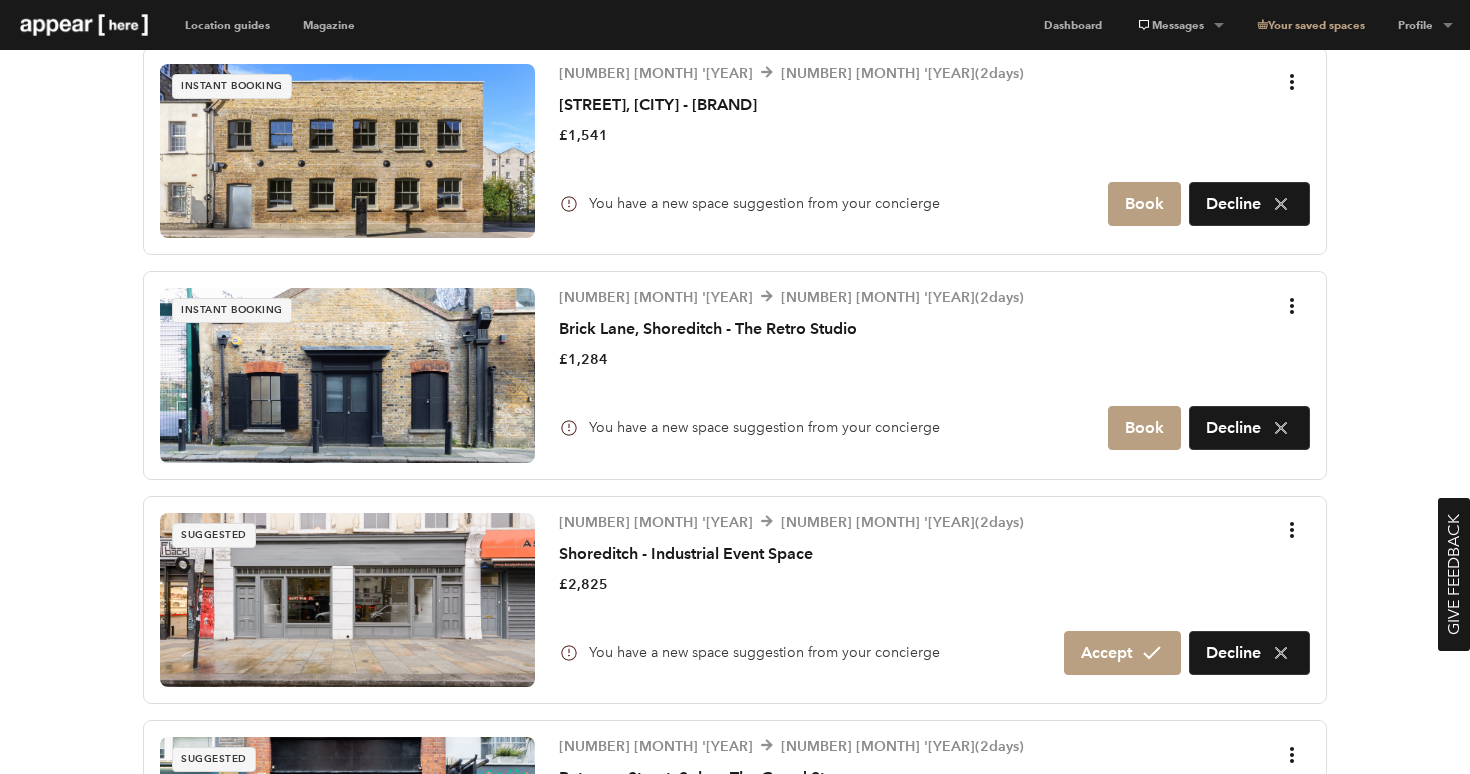 scroll, scrollTop: 1234, scrollLeft: 0, axis: vertical 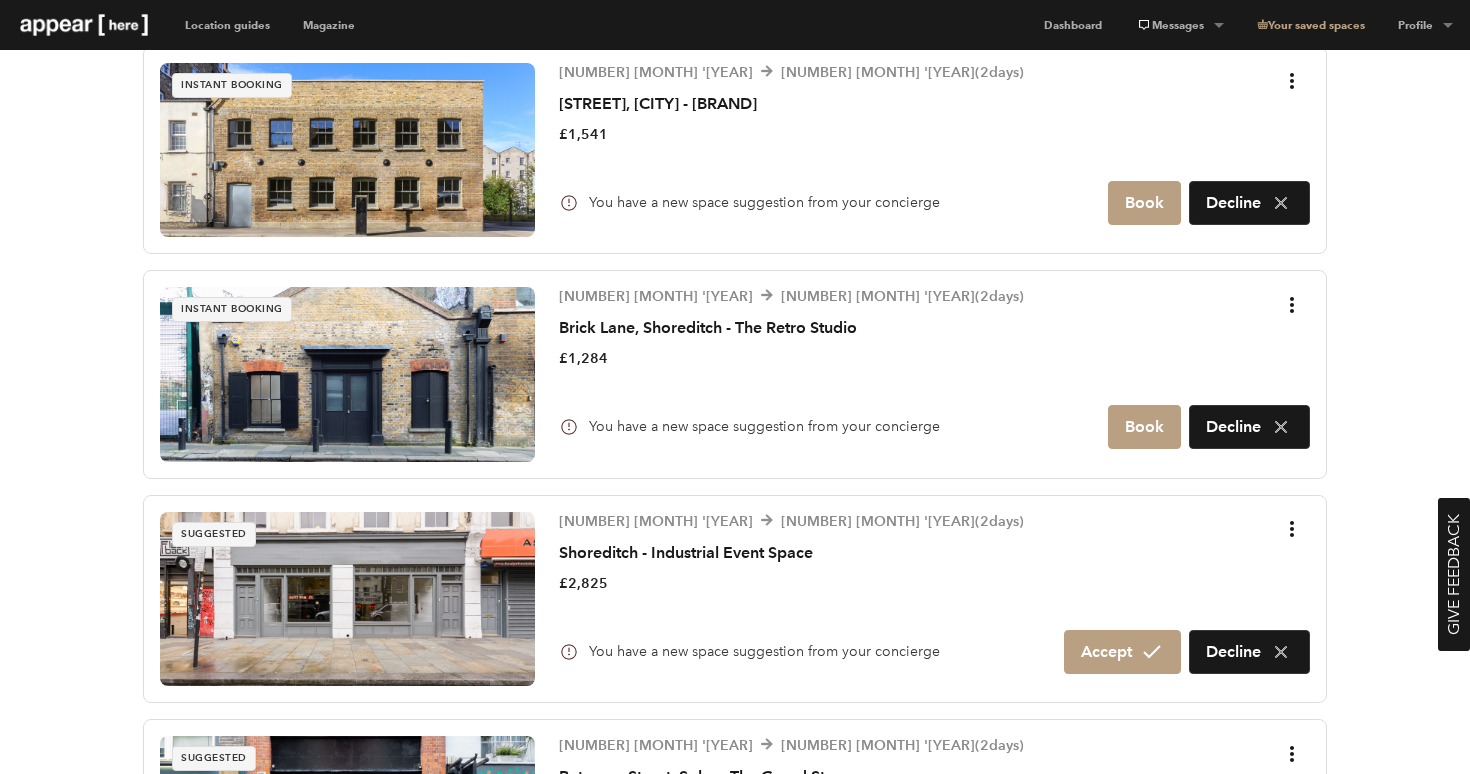 click on "Brick Lane, Shoreditch - The Retro Studio" at bounding box center (791, 328) 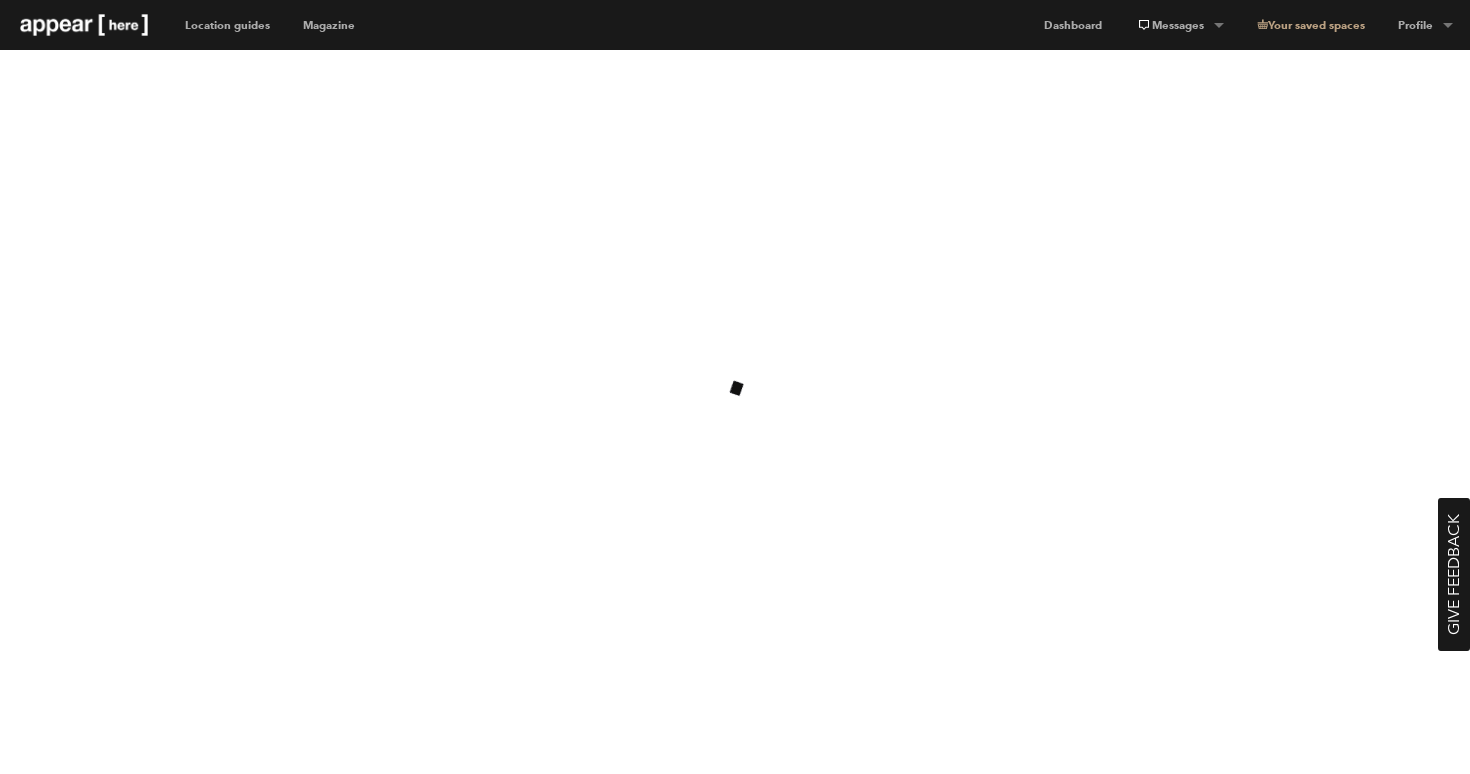 scroll, scrollTop: 0, scrollLeft: 0, axis: both 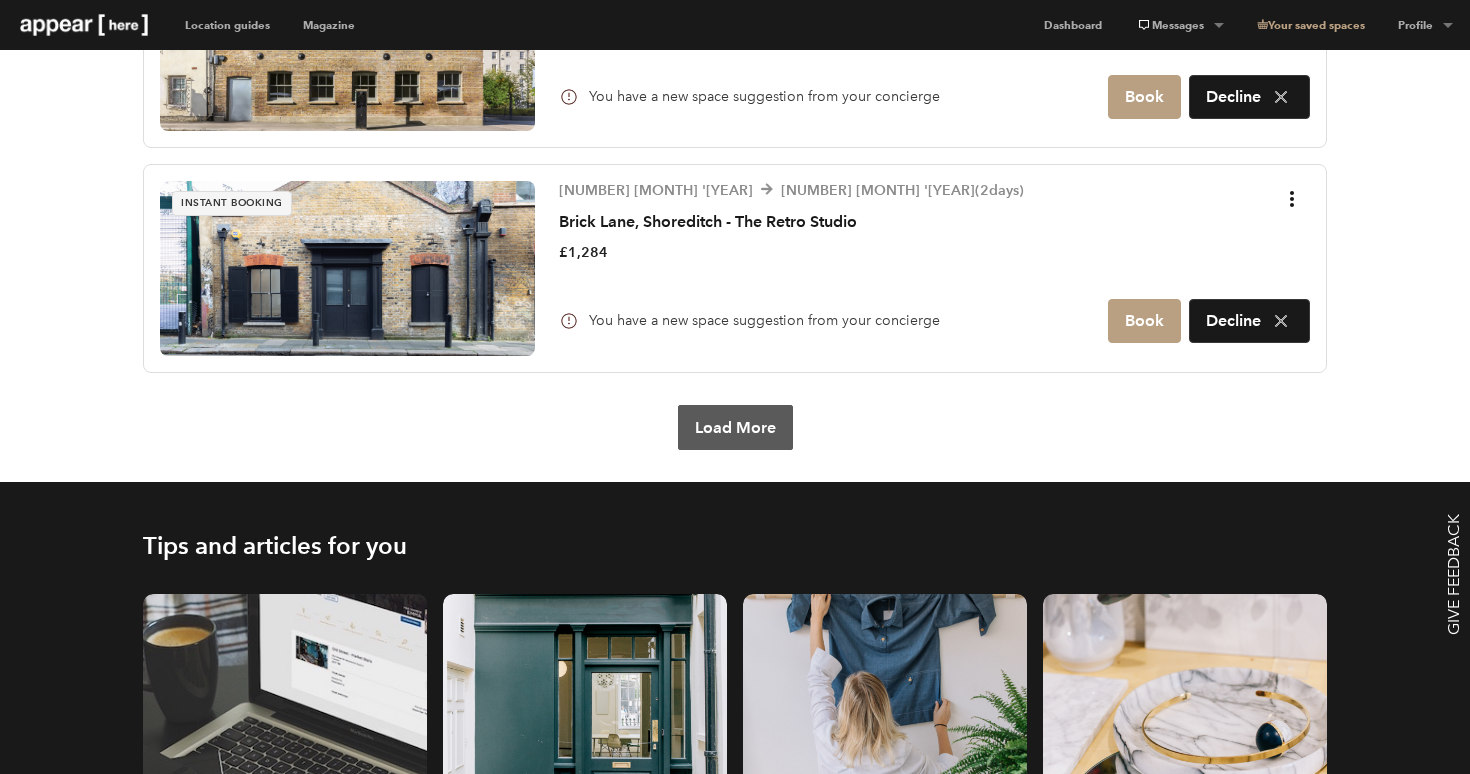 click on "Load More" at bounding box center (735, 427) 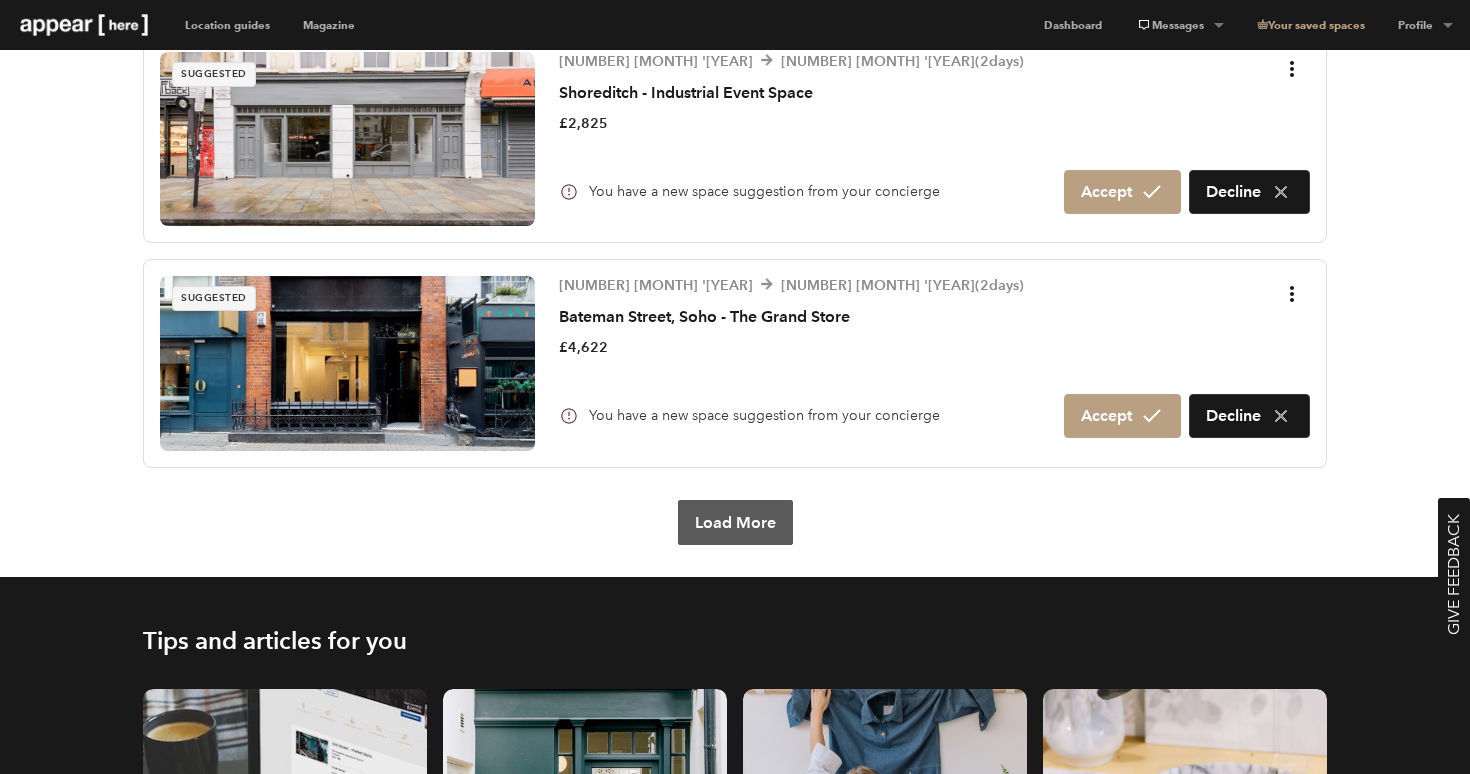 click on "Load More" at bounding box center (735, 522) 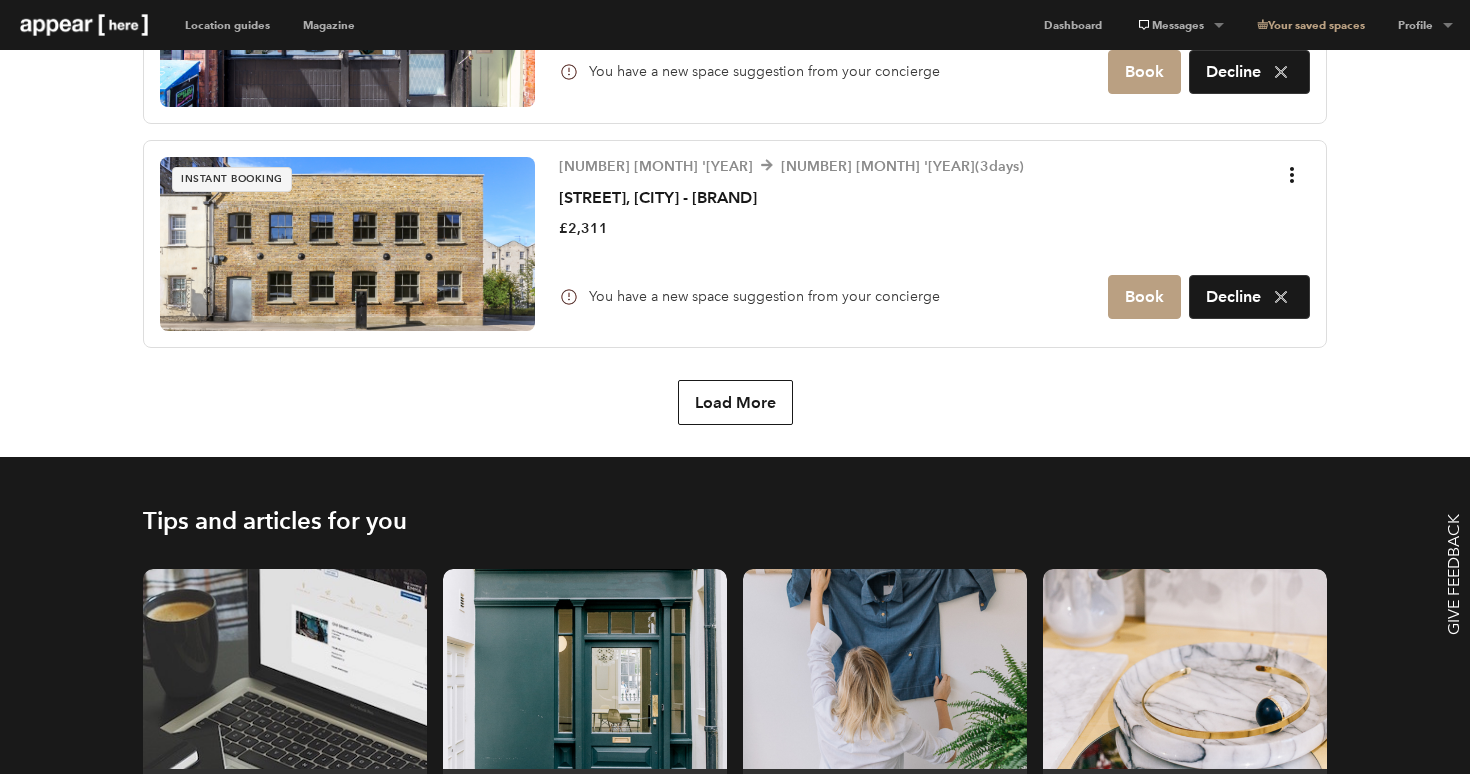 scroll, scrollTop: 2360, scrollLeft: 0, axis: vertical 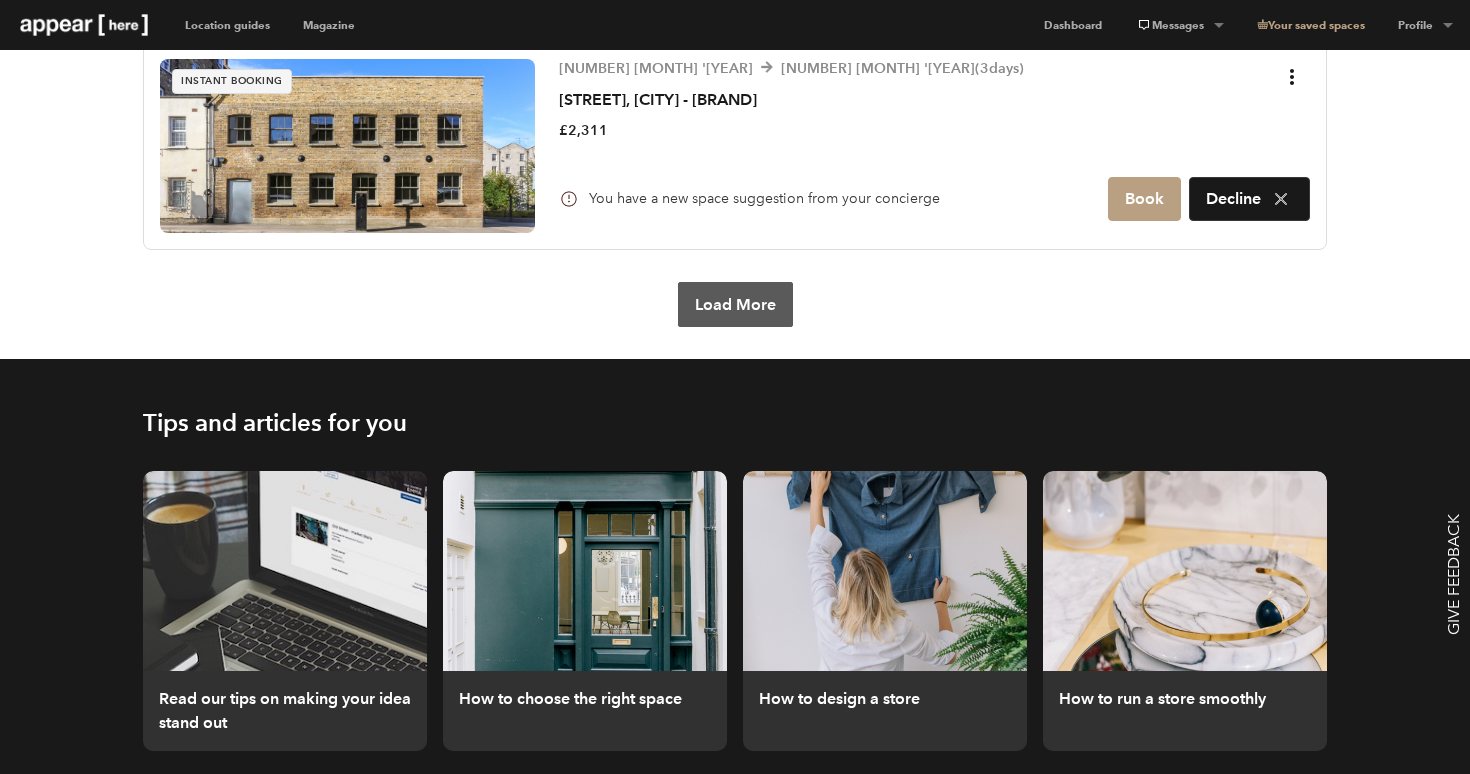 click on "Load More" at bounding box center (735, 304) 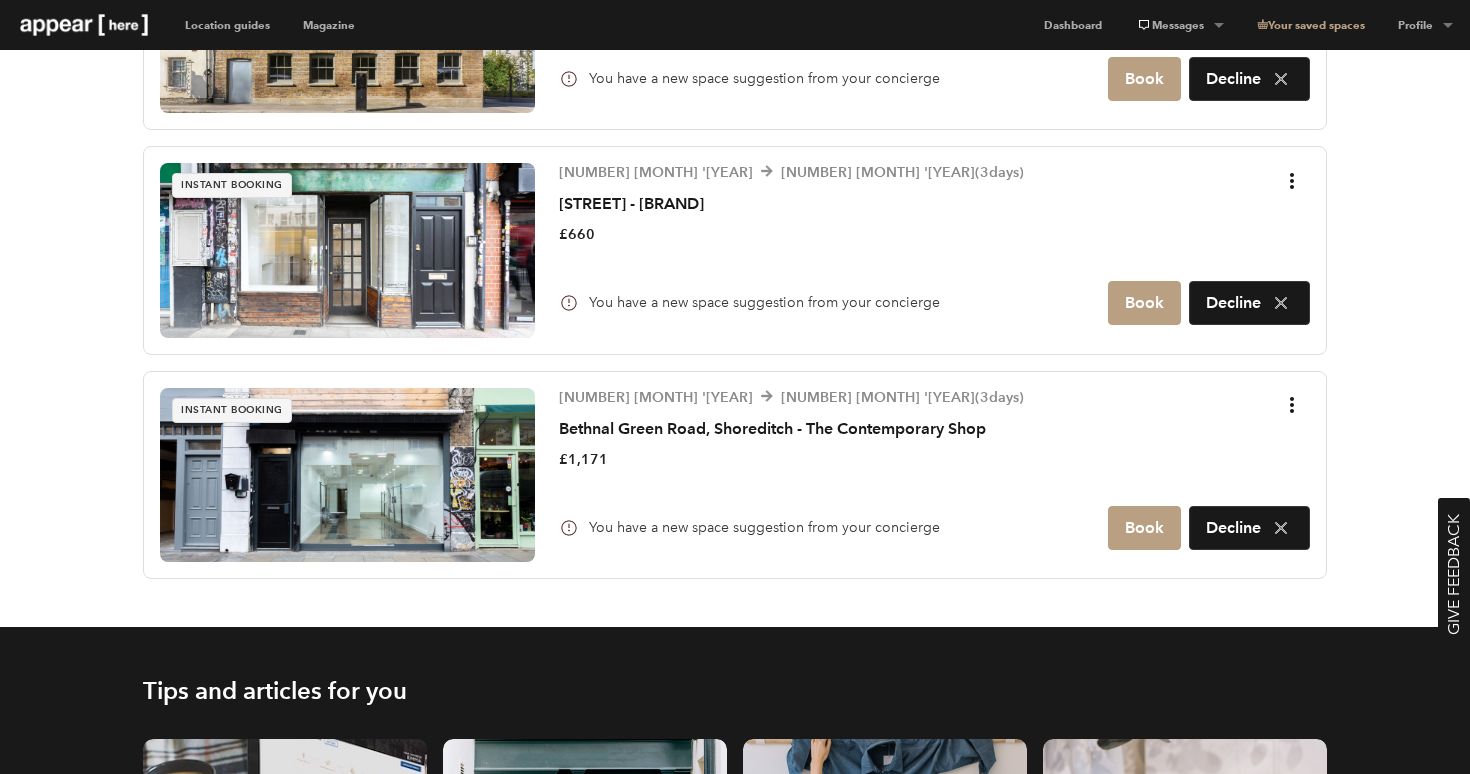 scroll, scrollTop: 2455, scrollLeft: 0, axis: vertical 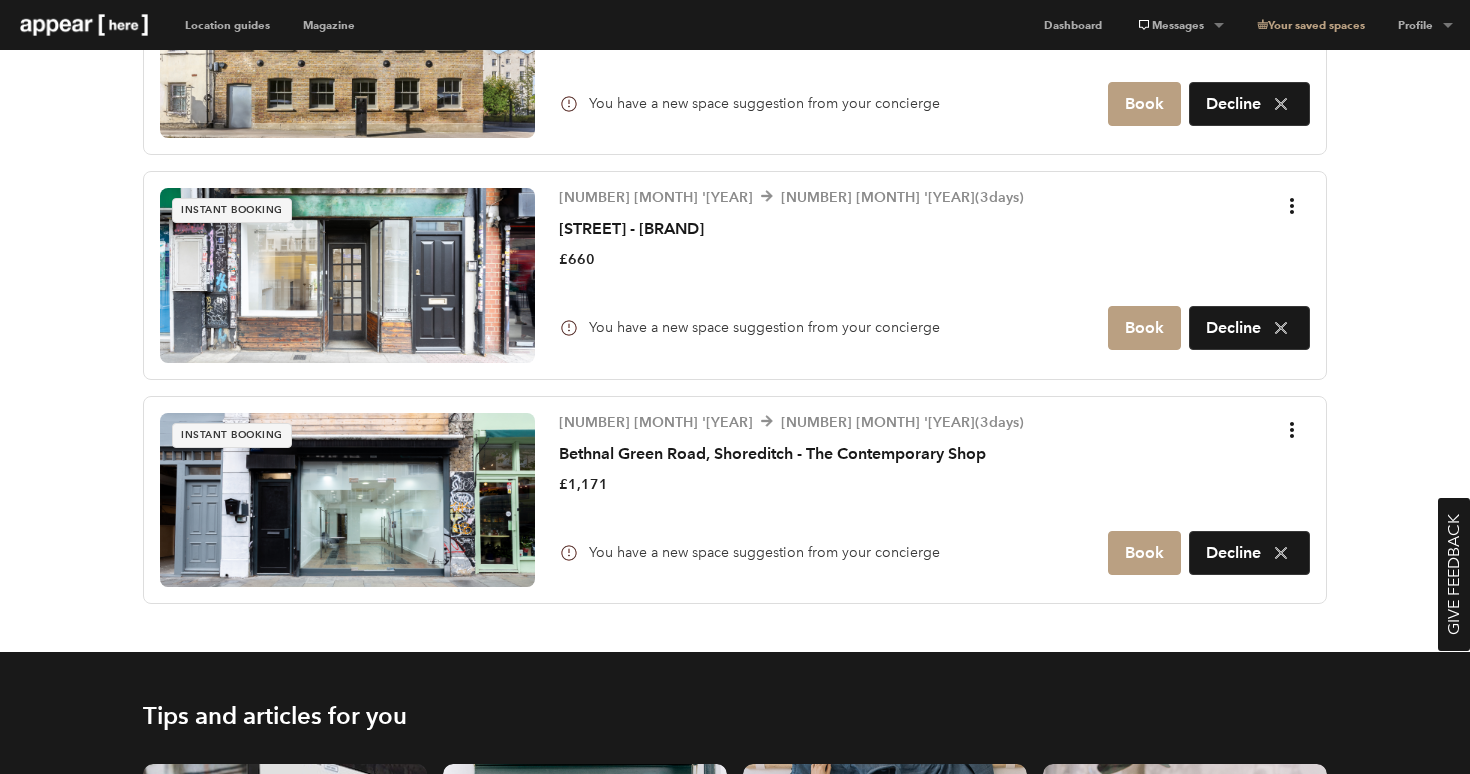 click at bounding box center (347, 275) 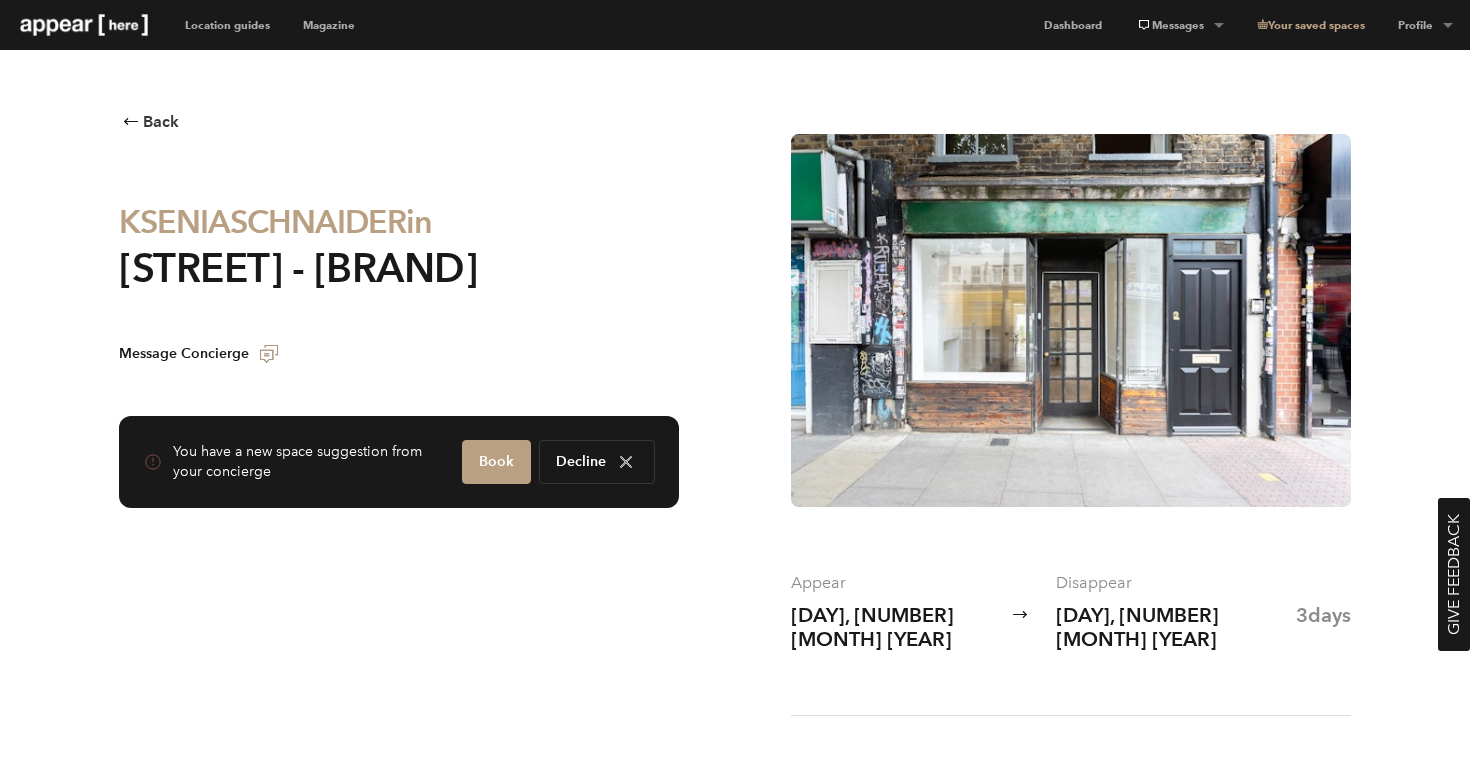 click at bounding box center [1071, 320] 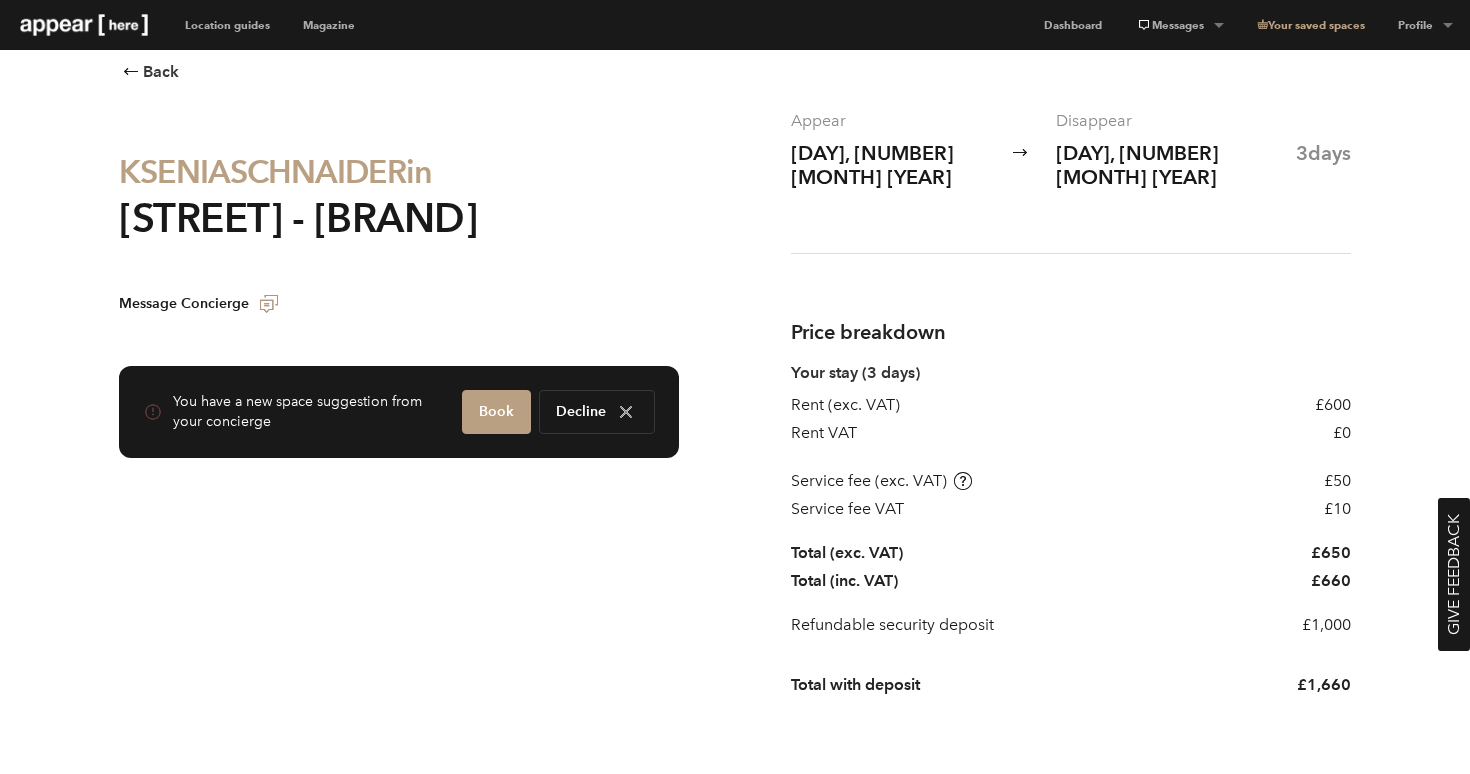 scroll, scrollTop: 463, scrollLeft: 0, axis: vertical 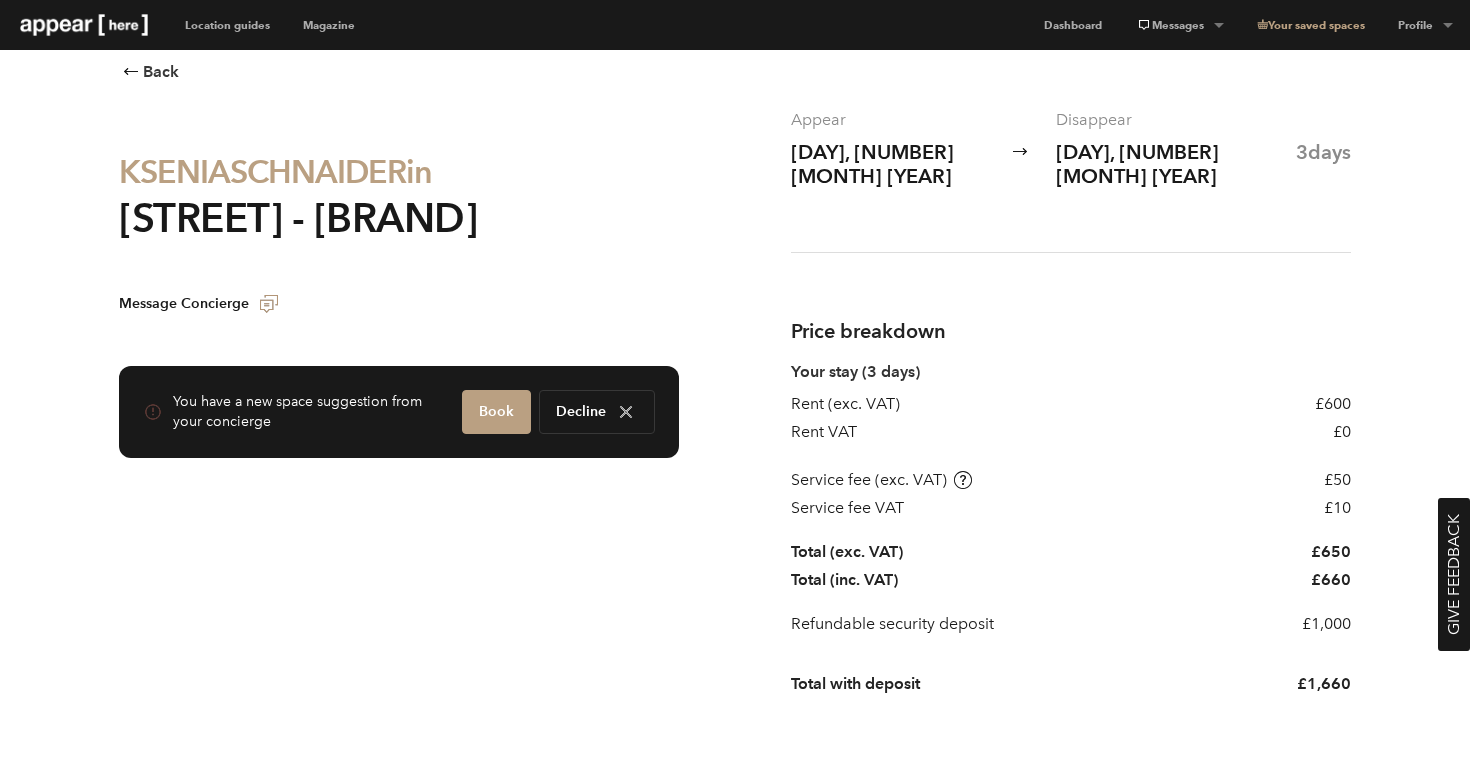 click on "Service fee (exc. VAT)" at bounding box center (1057, 480) 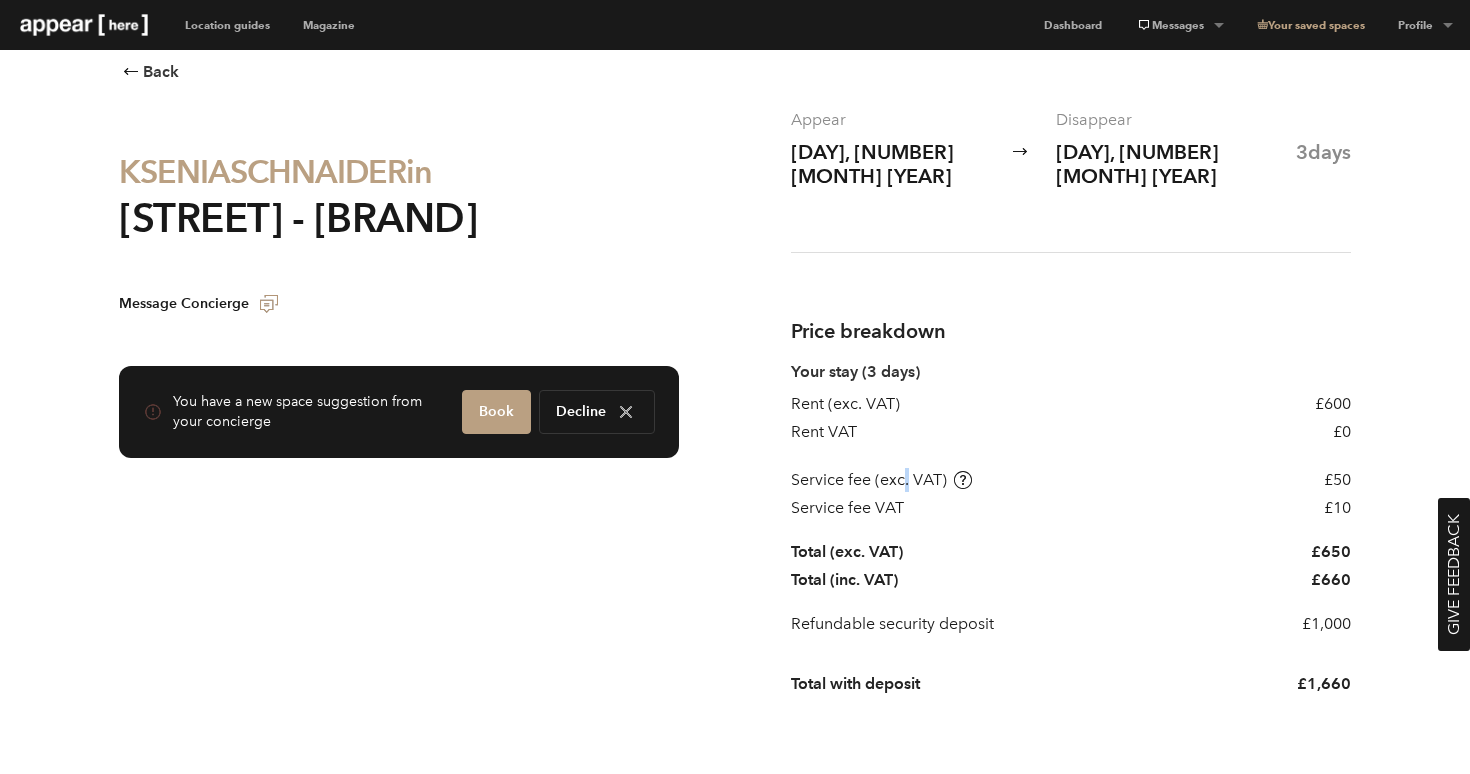 click on "Service fee (exc. VAT)" at bounding box center (1057, 480) 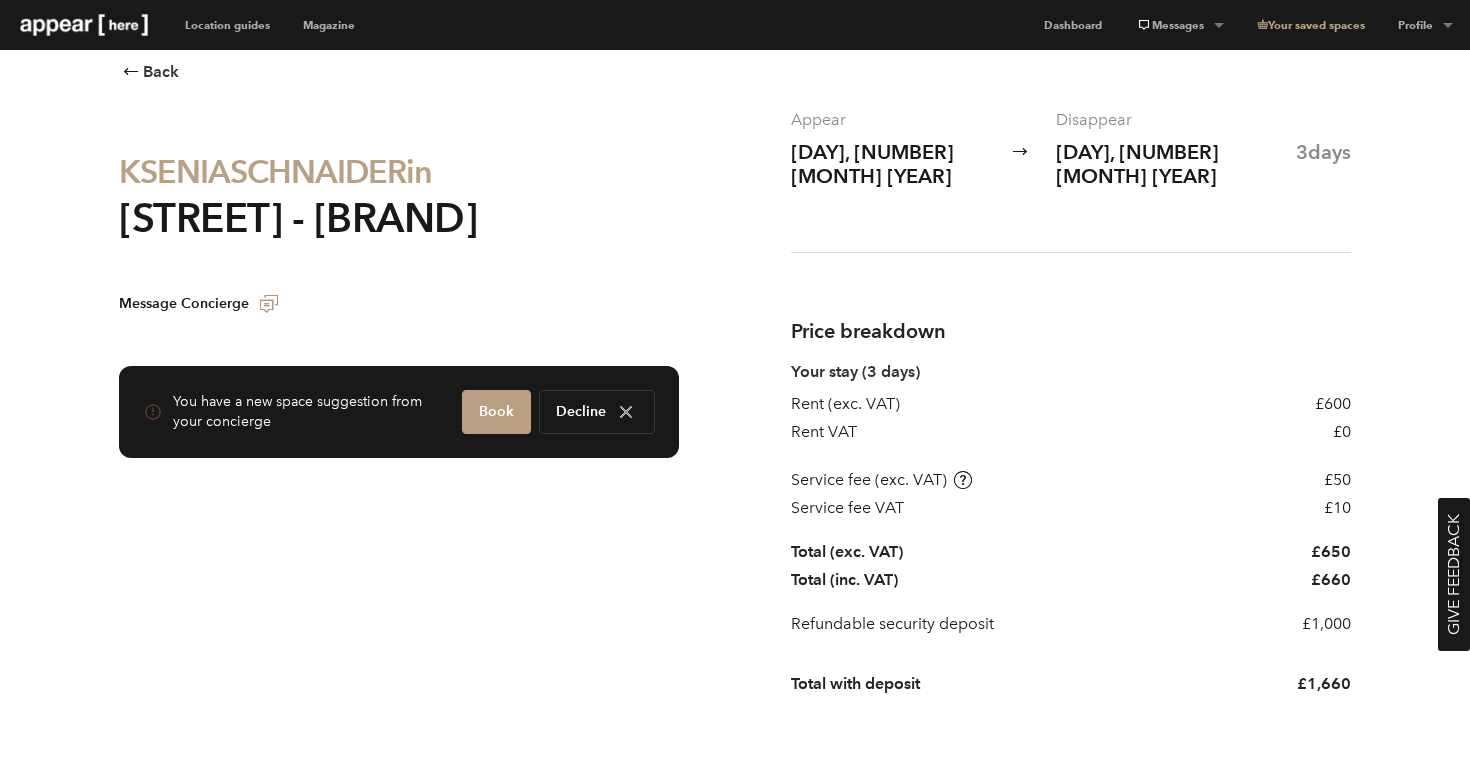 click on "Service fee (exc. VAT)" at bounding box center [1057, 480] 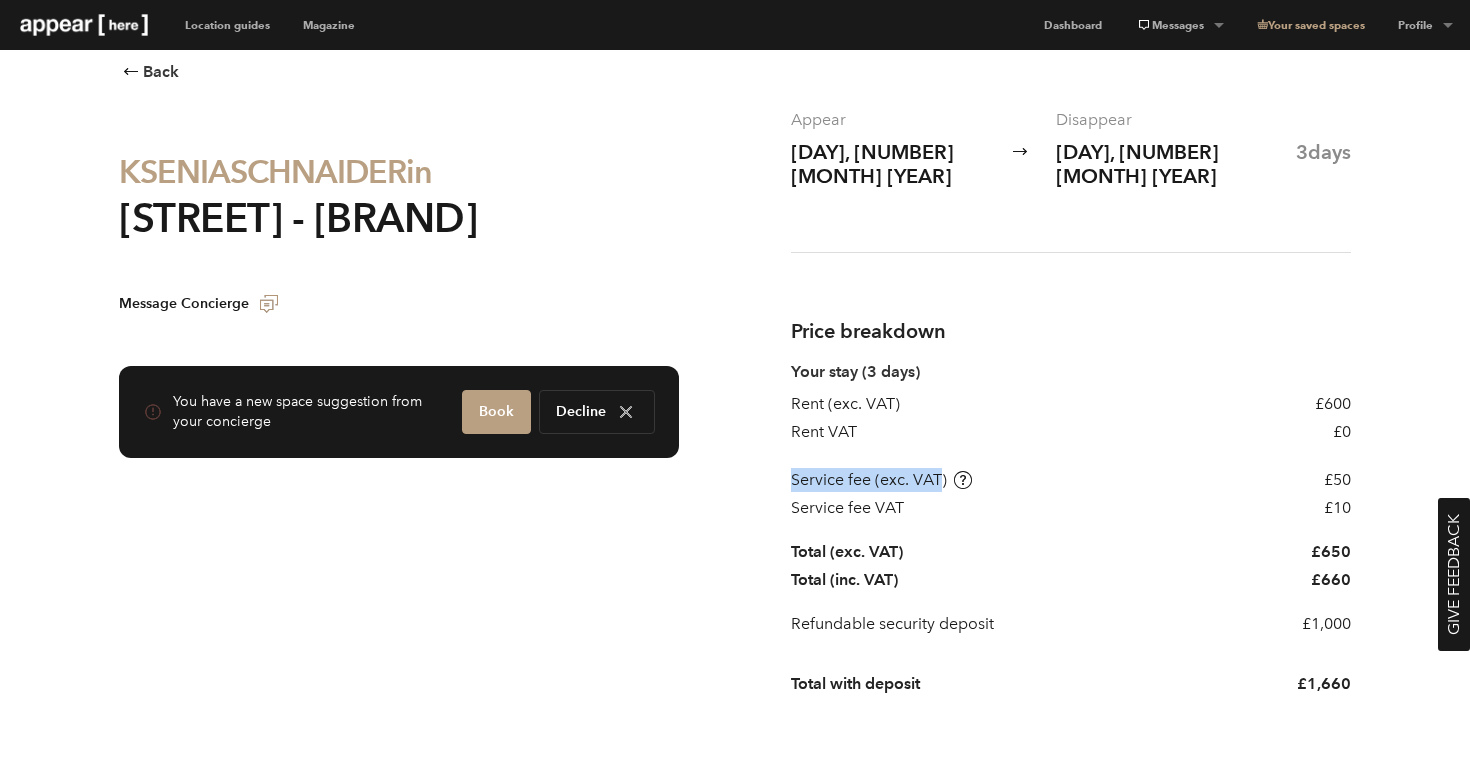 drag, startPoint x: 795, startPoint y: 459, endPoint x: 944, endPoint y: 462, distance: 149.0302 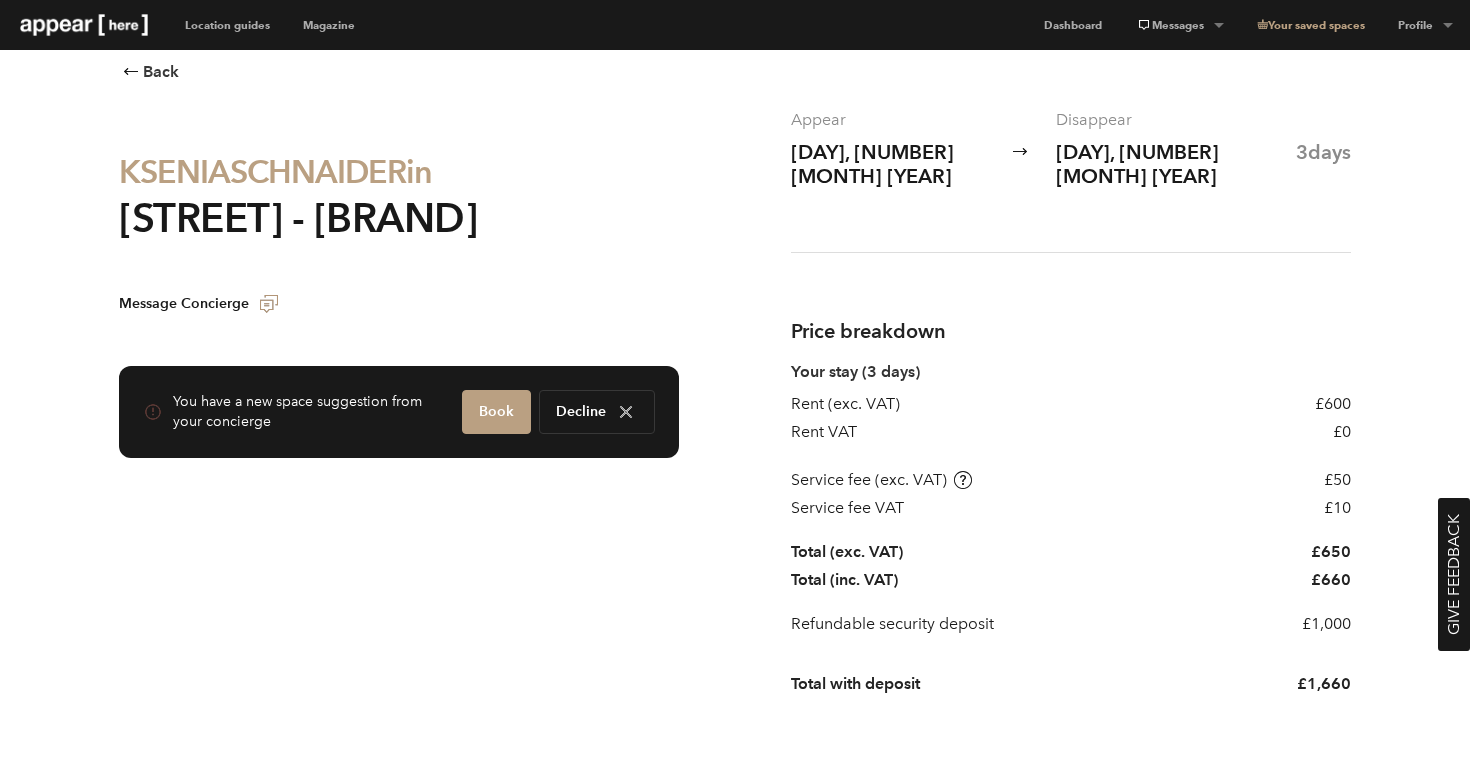 click on "Service fee (exc. VAT)" at bounding box center [1057, 480] 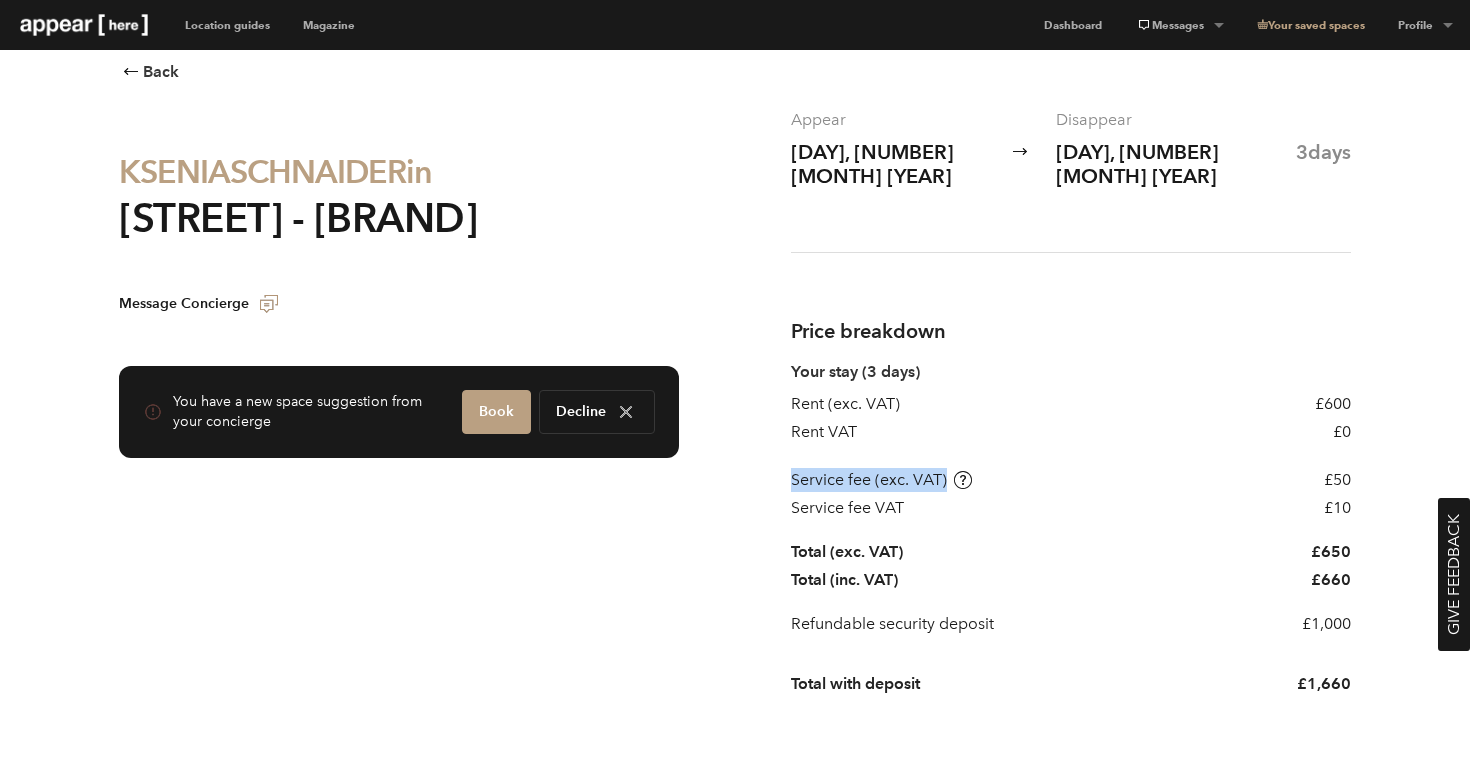 click on "Service fee (exc. VAT)" at bounding box center [1057, 480] 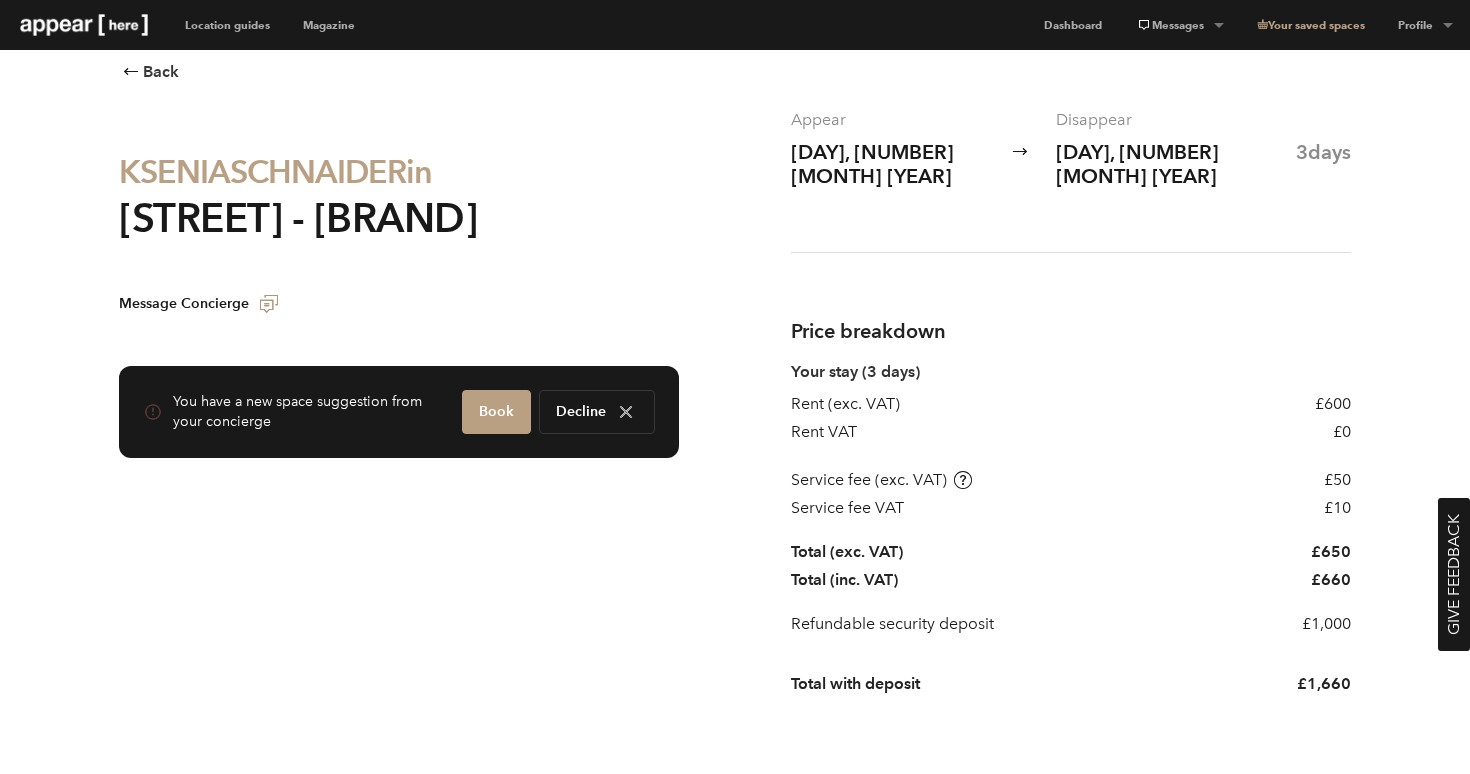 click on "Service fee (exc. VAT)" at bounding box center (1057, 480) 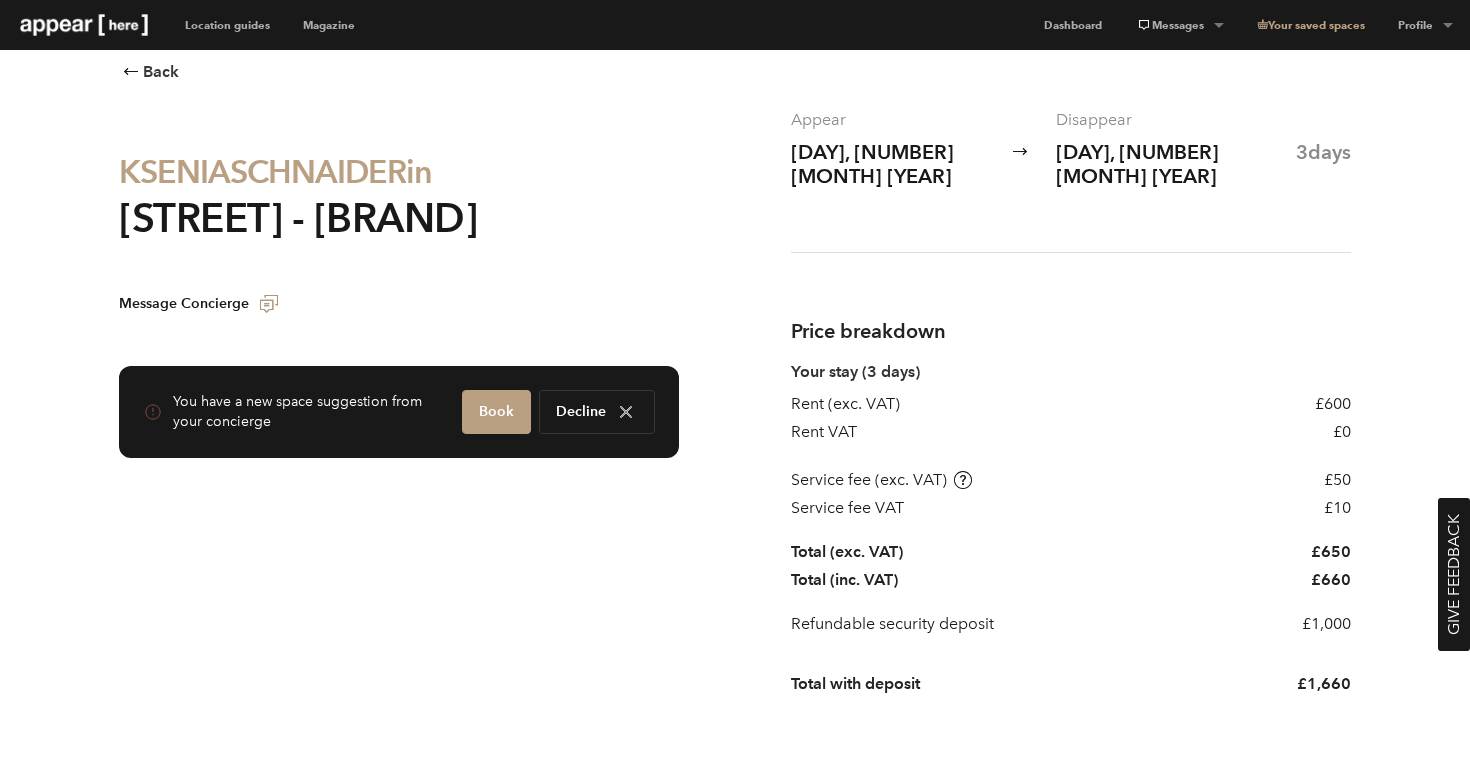 click on "Back KSENIASCHNAIDER  in Bethnal Green Road - The Vintage Boutique Message Concierge
You have a new space suggestion from your concierge Book Decline
Appear Fri, 25 Jul 2025
Disappear Sun, 27 Jul 2025   3  days Price breakdown Your stay (3 days) Rent (exc. VAT) £600 Rent VAT £0 Service fee (exc. VAT) £50 Service fee VAT £10 Total (exc. VAT) £650 Total (inc. VAT) £660 Refundable security deposit £1,000 Total with deposit £1,660 KSENIASCHNAIDER Edit idea Want to cancel your request? Cancel request Need any help? Our team is here to help you at all stages if you have any issues. Read our FAQs" at bounding box center (735, 658) 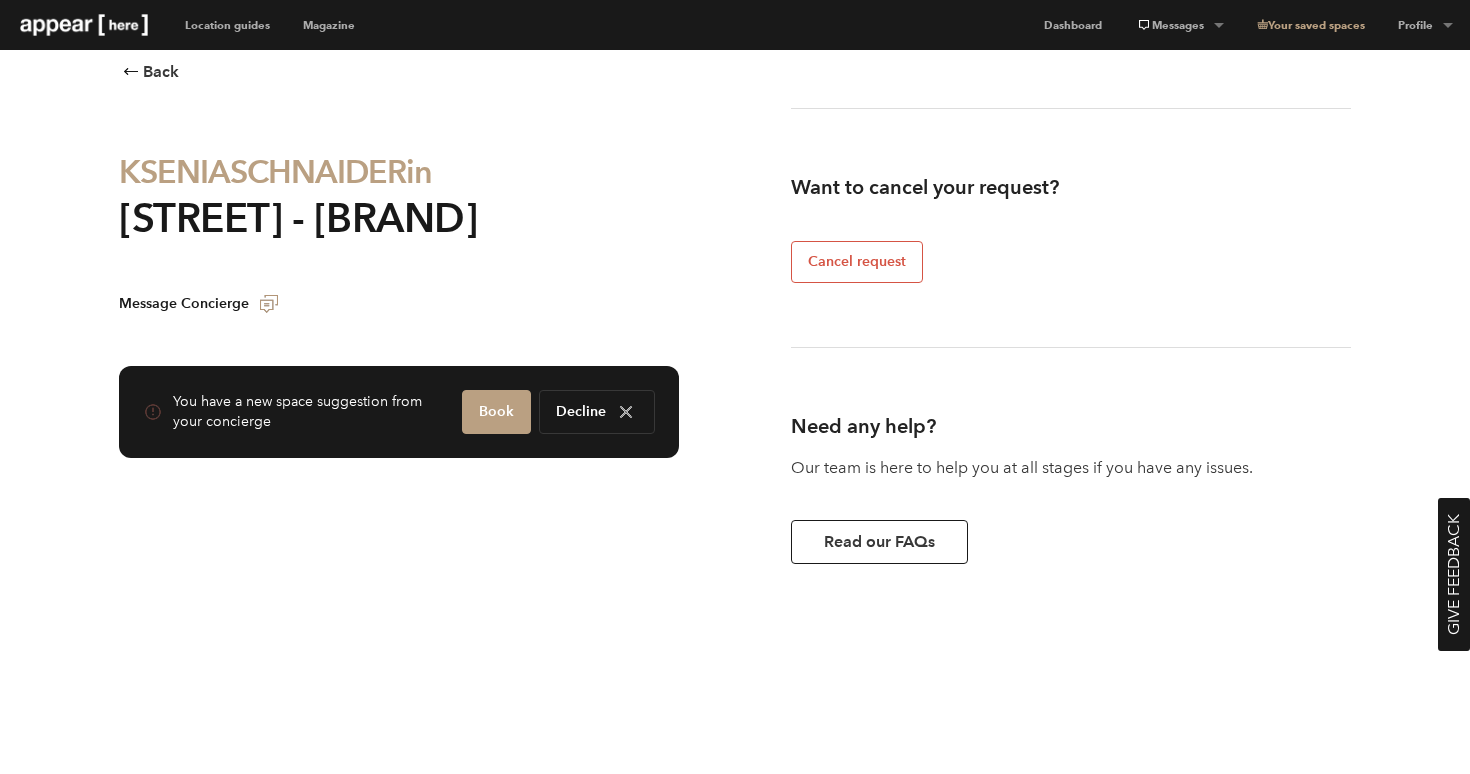 scroll, scrollTop: 1332, scrollLeft: 0, axis: vertical 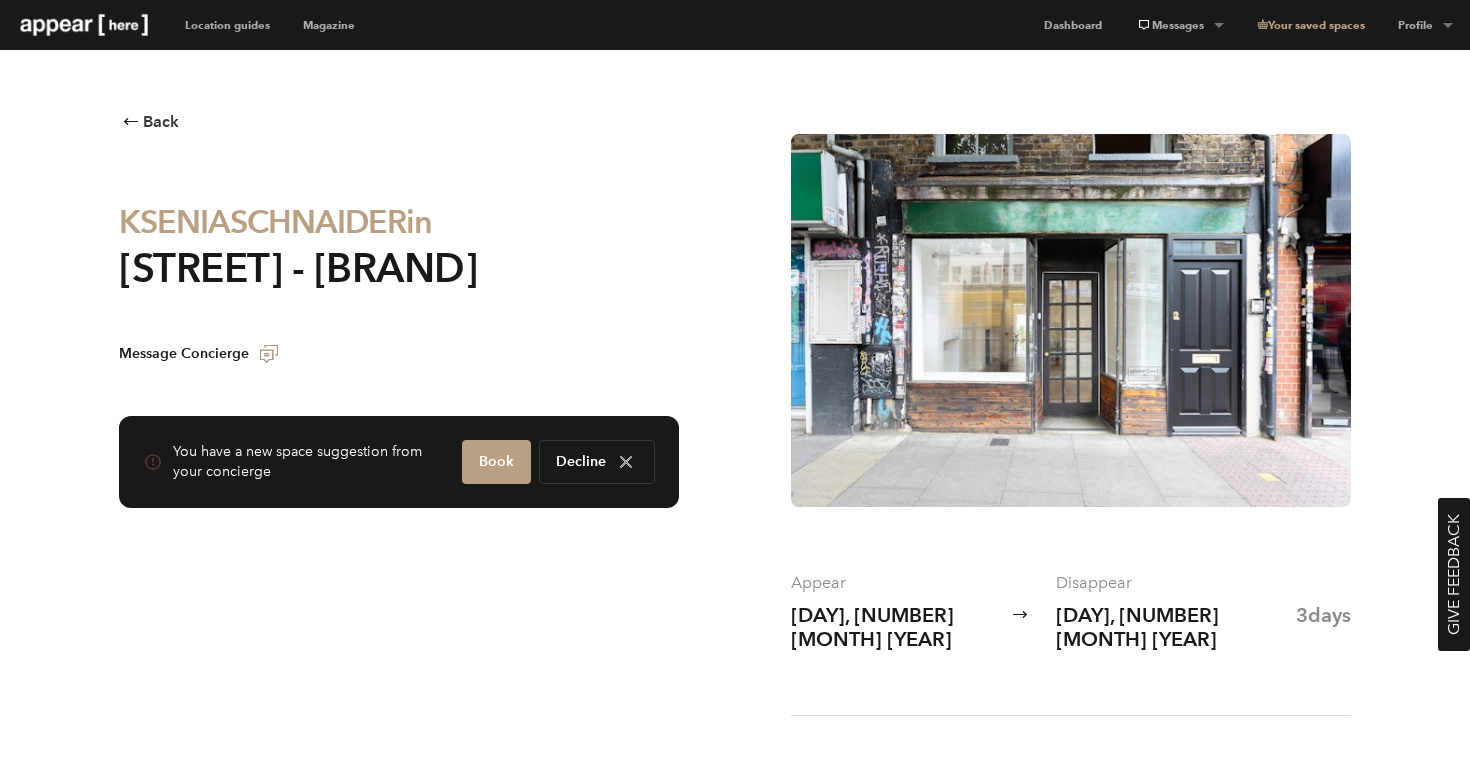 click at bounding box center (1071, 320) 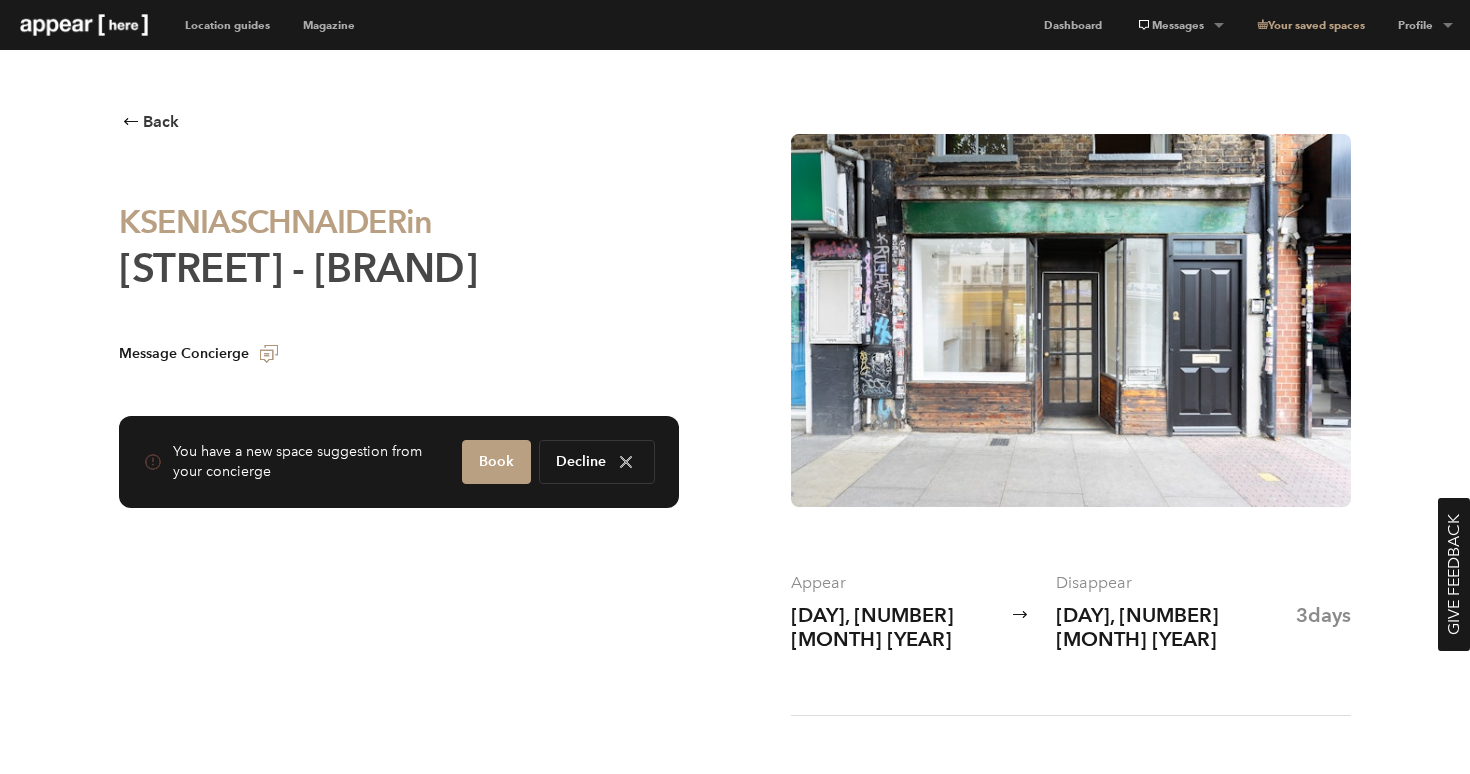 click on "Bethnal Green Road - The Vintage Boutique" at bounding box center [298, 268] 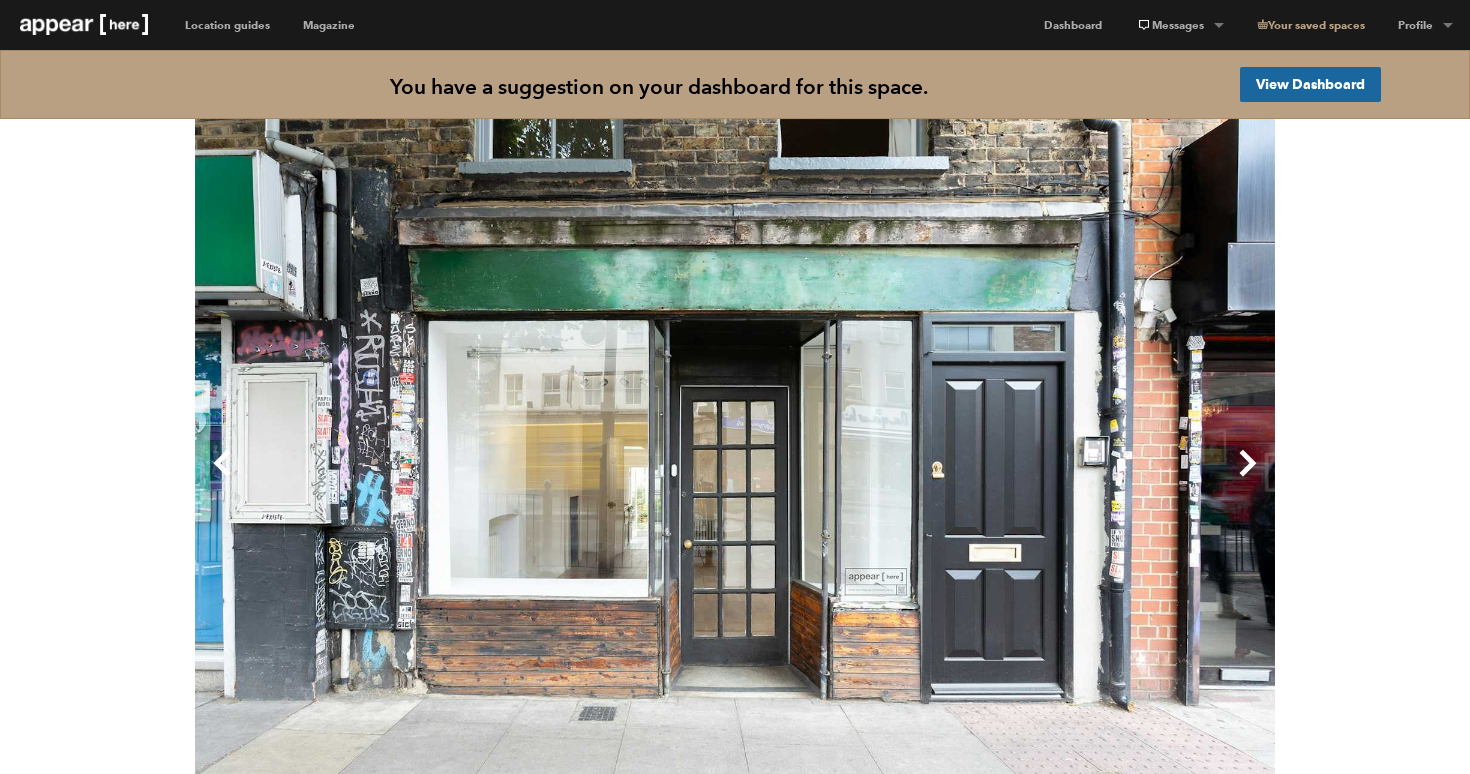 scroll, scrollTop: 0, scrollLeft: 0, axis: both 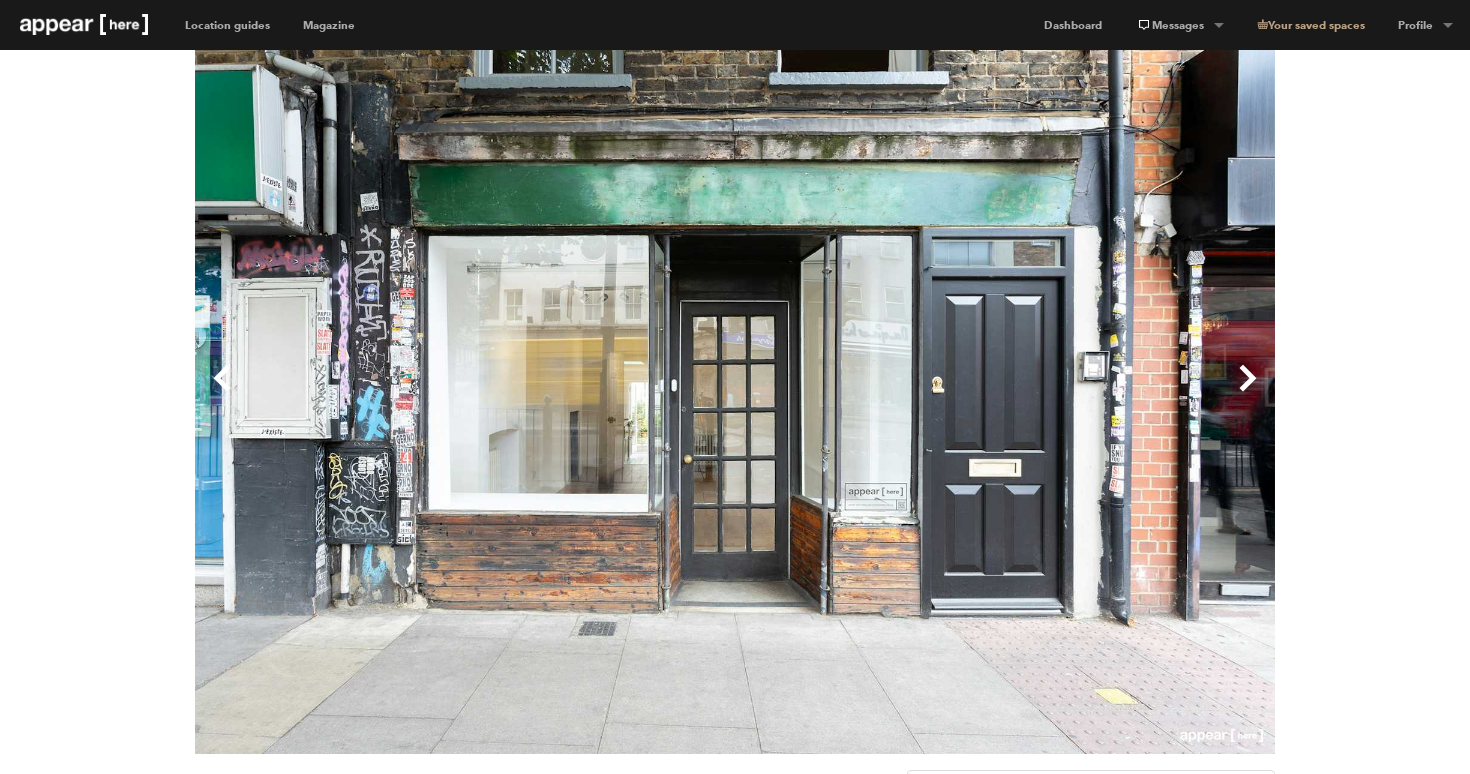 click on "Next" at bounding box center (1005, 394) 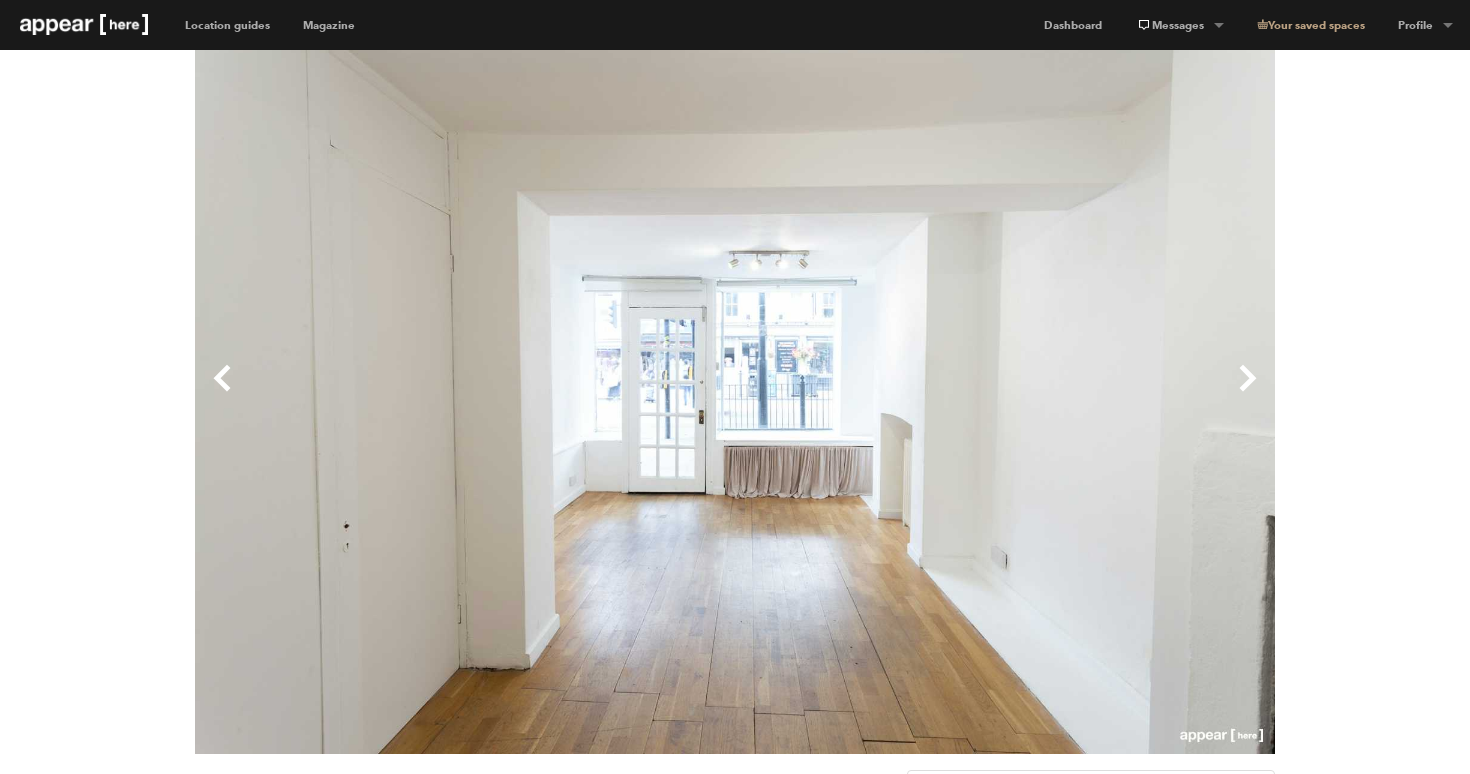 click on "Next" at bounding box center (1005, 394) 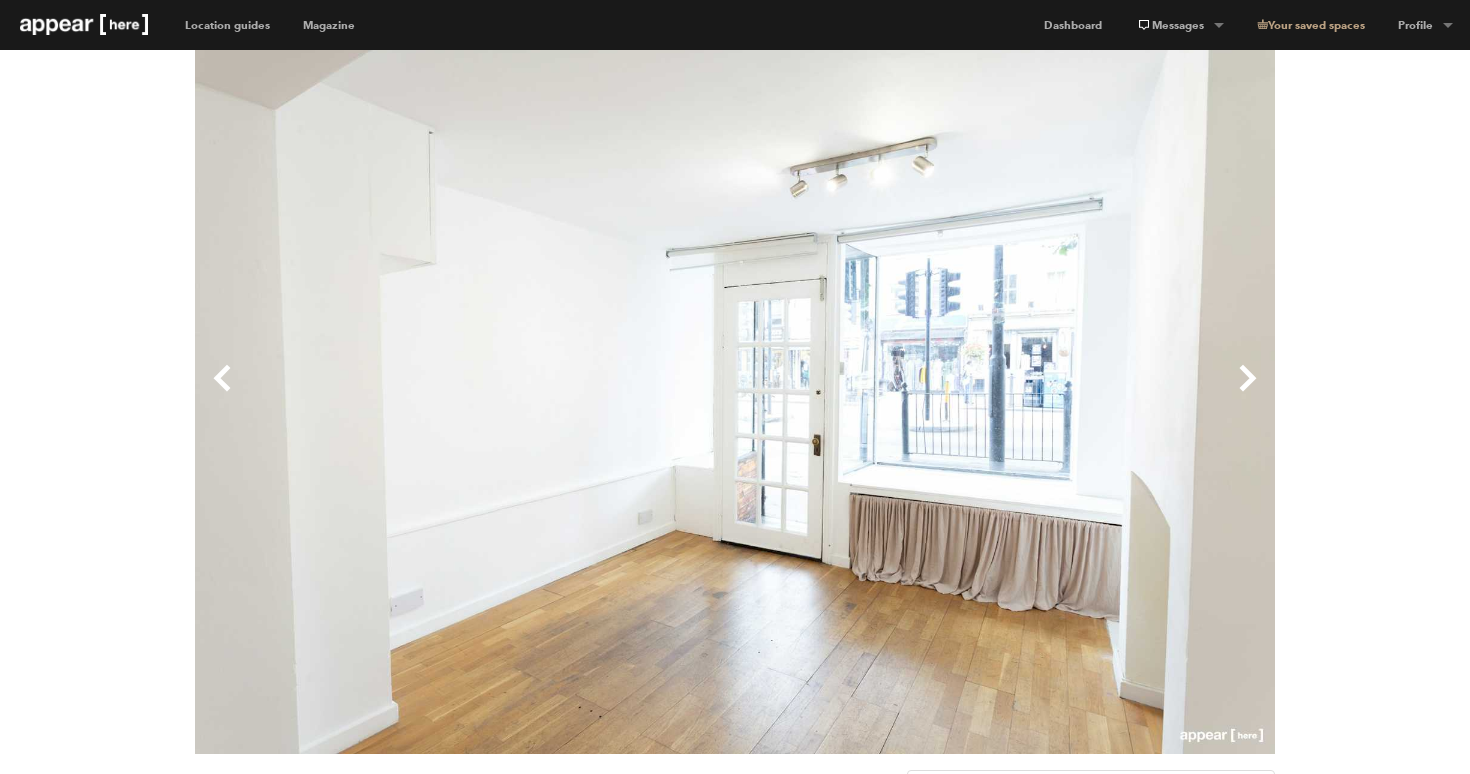 click on "Next" at bounding box center (1005, 394) 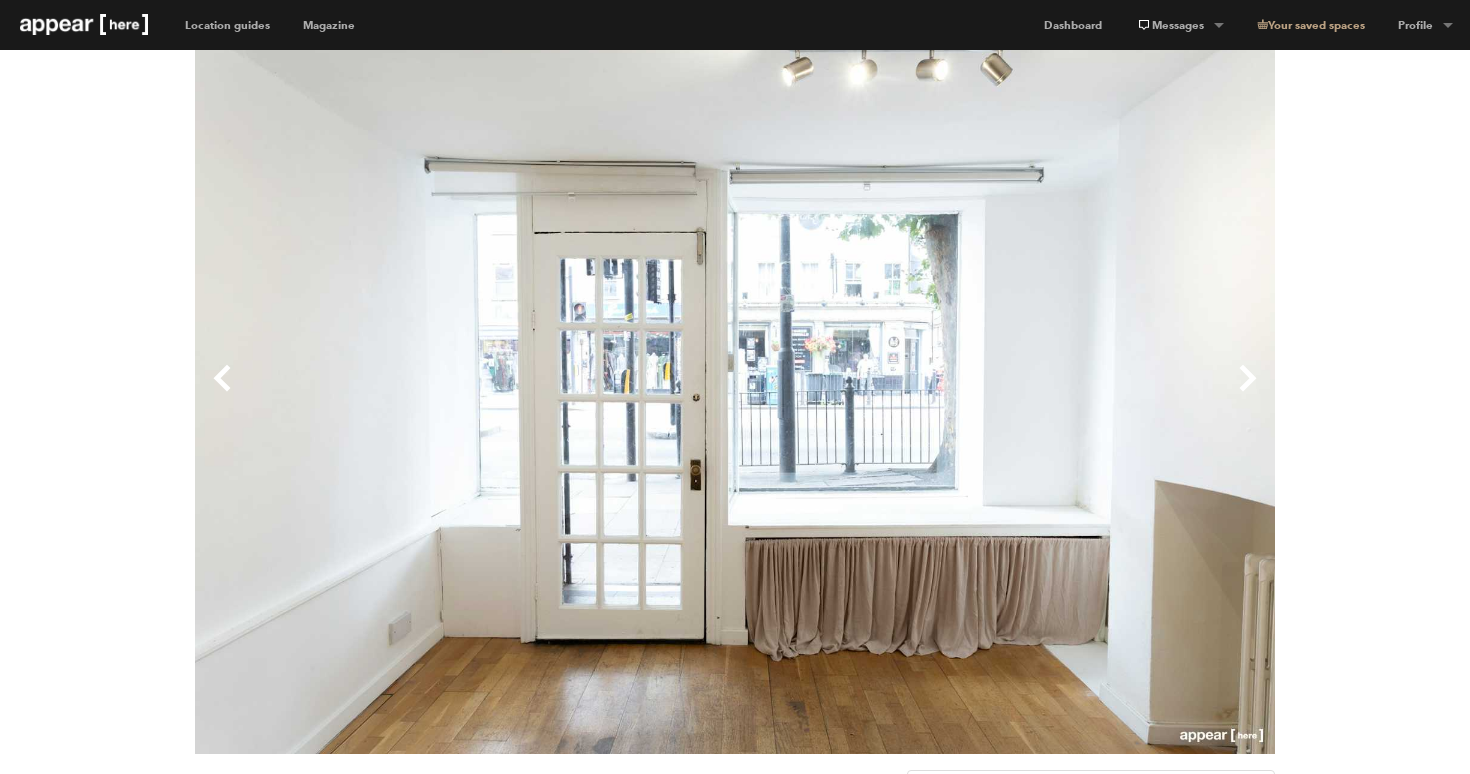 click on "Next" at bounding box center [1005, 394] 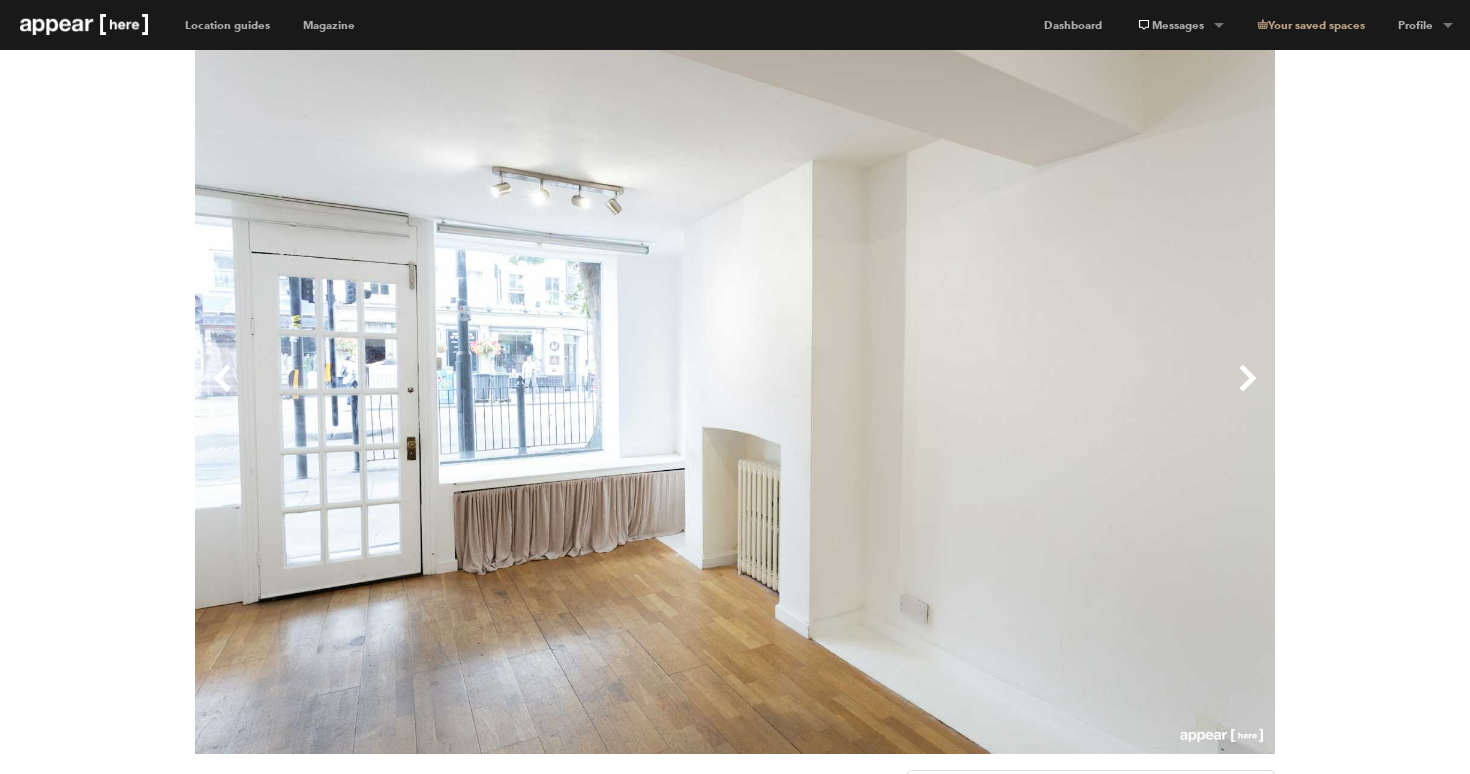 click on "Next" at bounding box center (1005, 394) 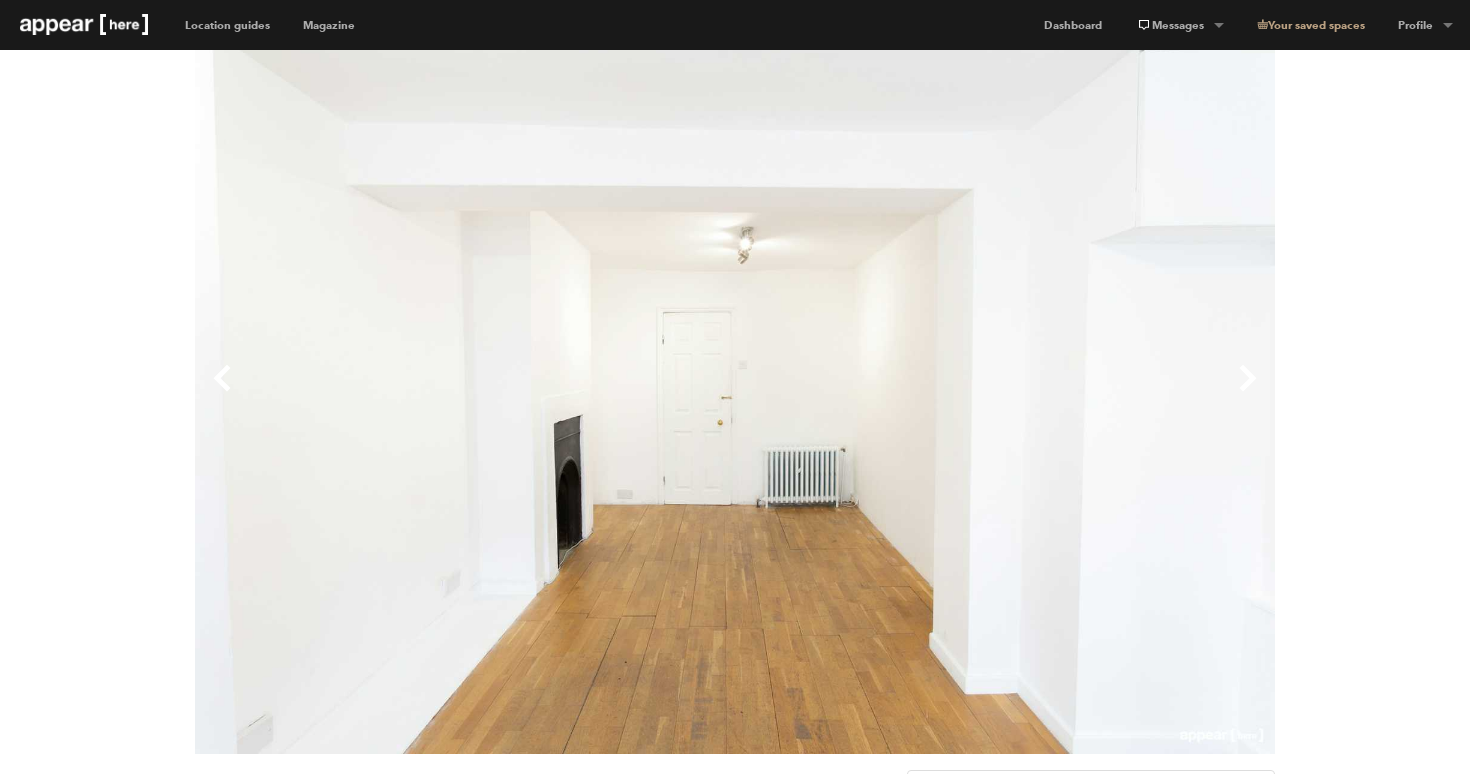 click on "Next" at bounding box center [1005, 394] 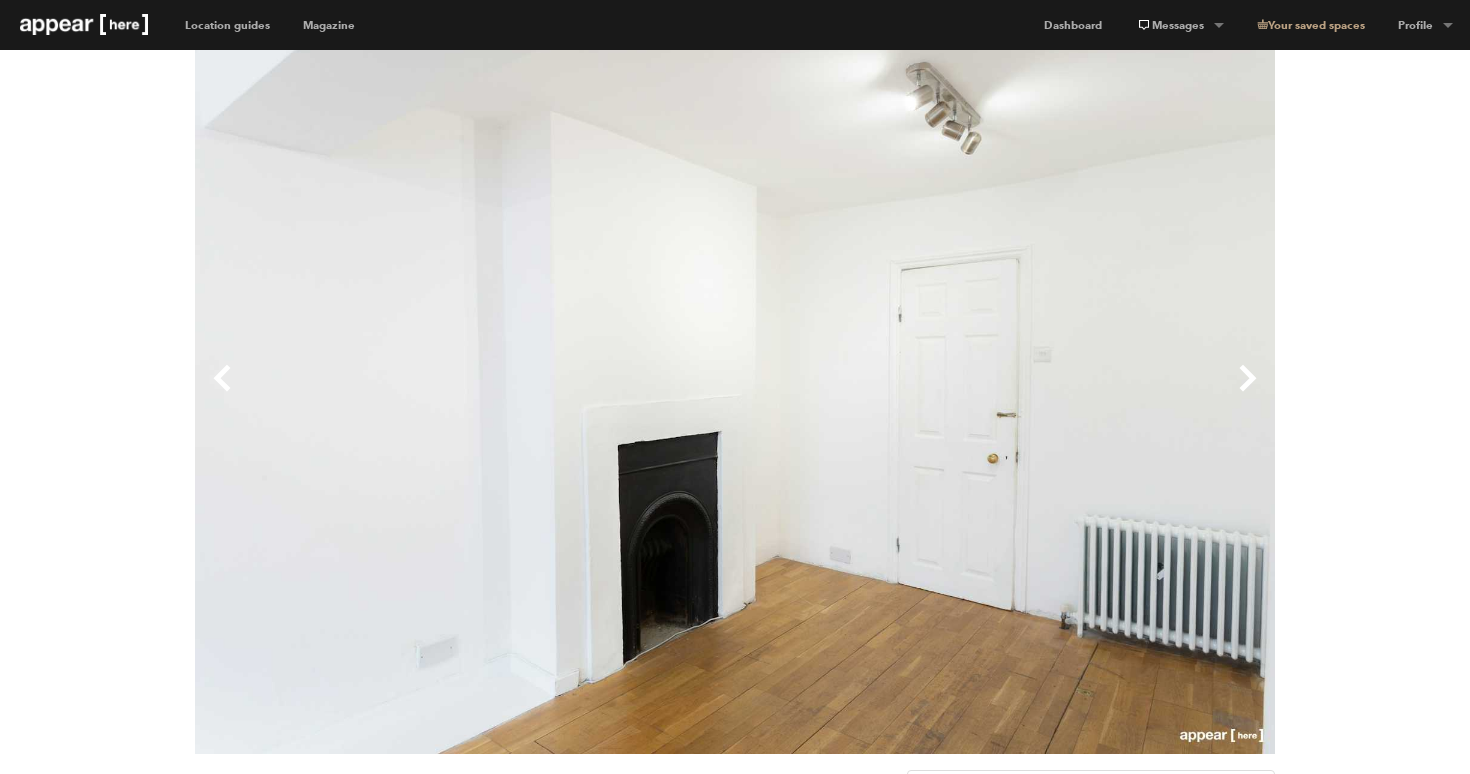 click on "Next" at bounding box center (1005, 394) 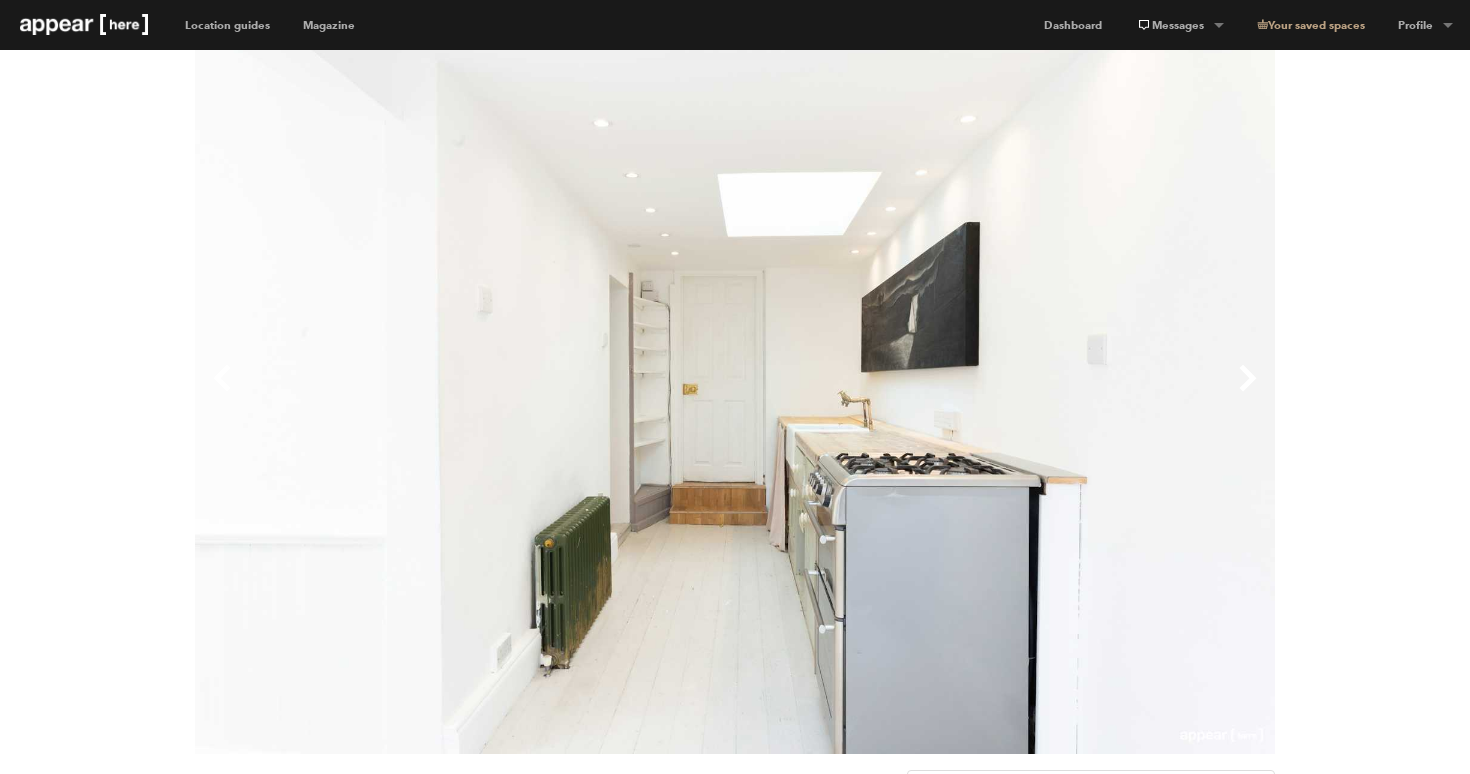 click on "Next" at bounding box center [1005, 394] 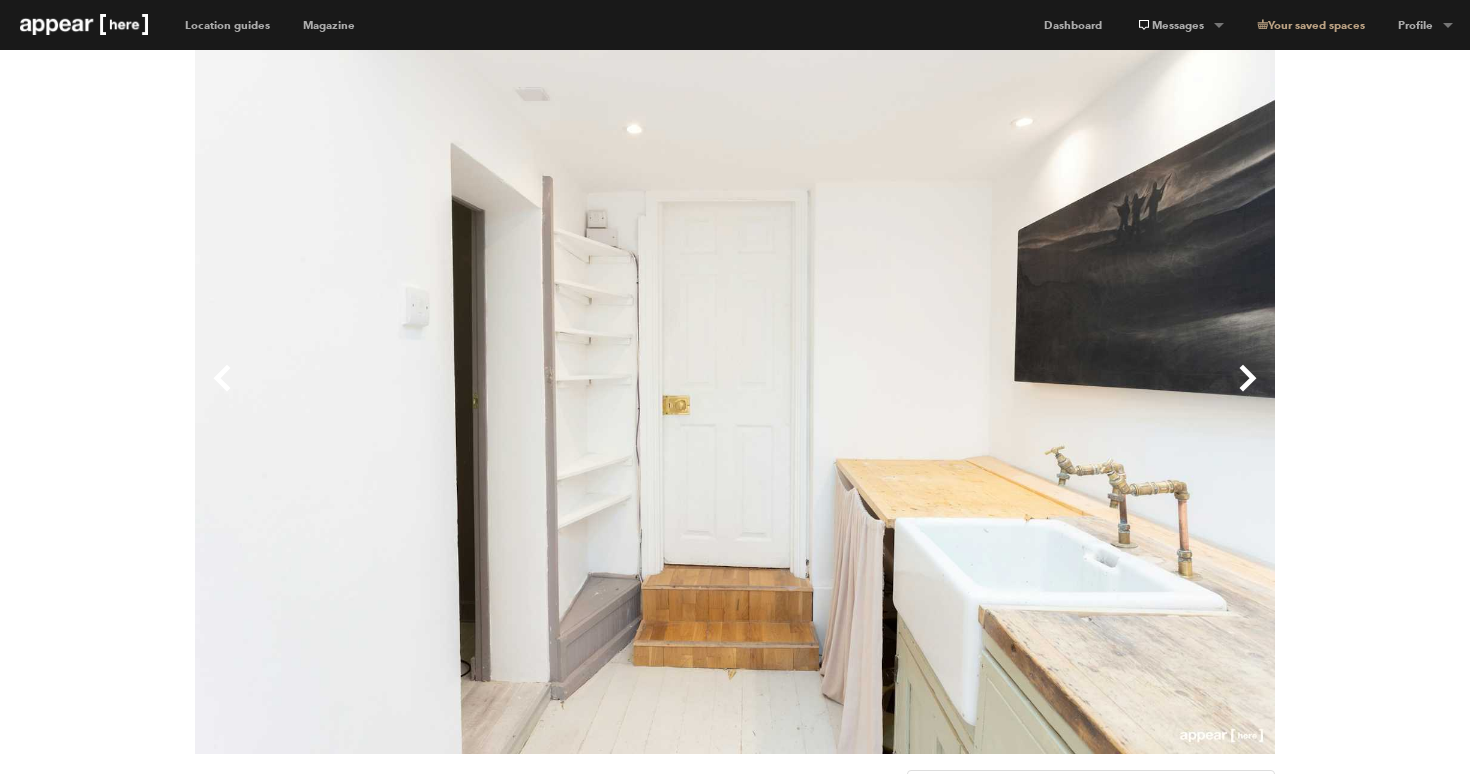 click on "Next" at bounding box center [1005, 394] 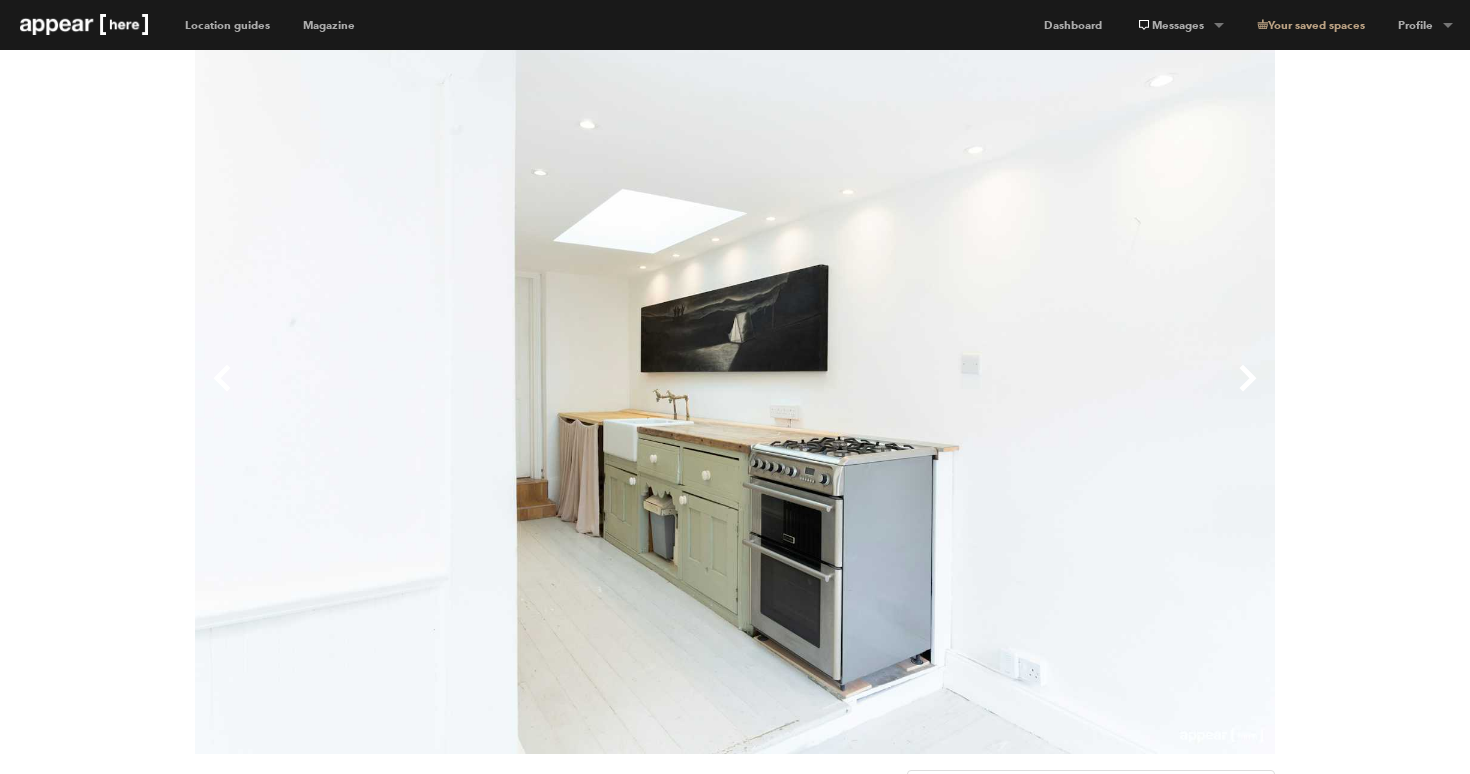 click on "Next" at bounding box center [1005, 394] 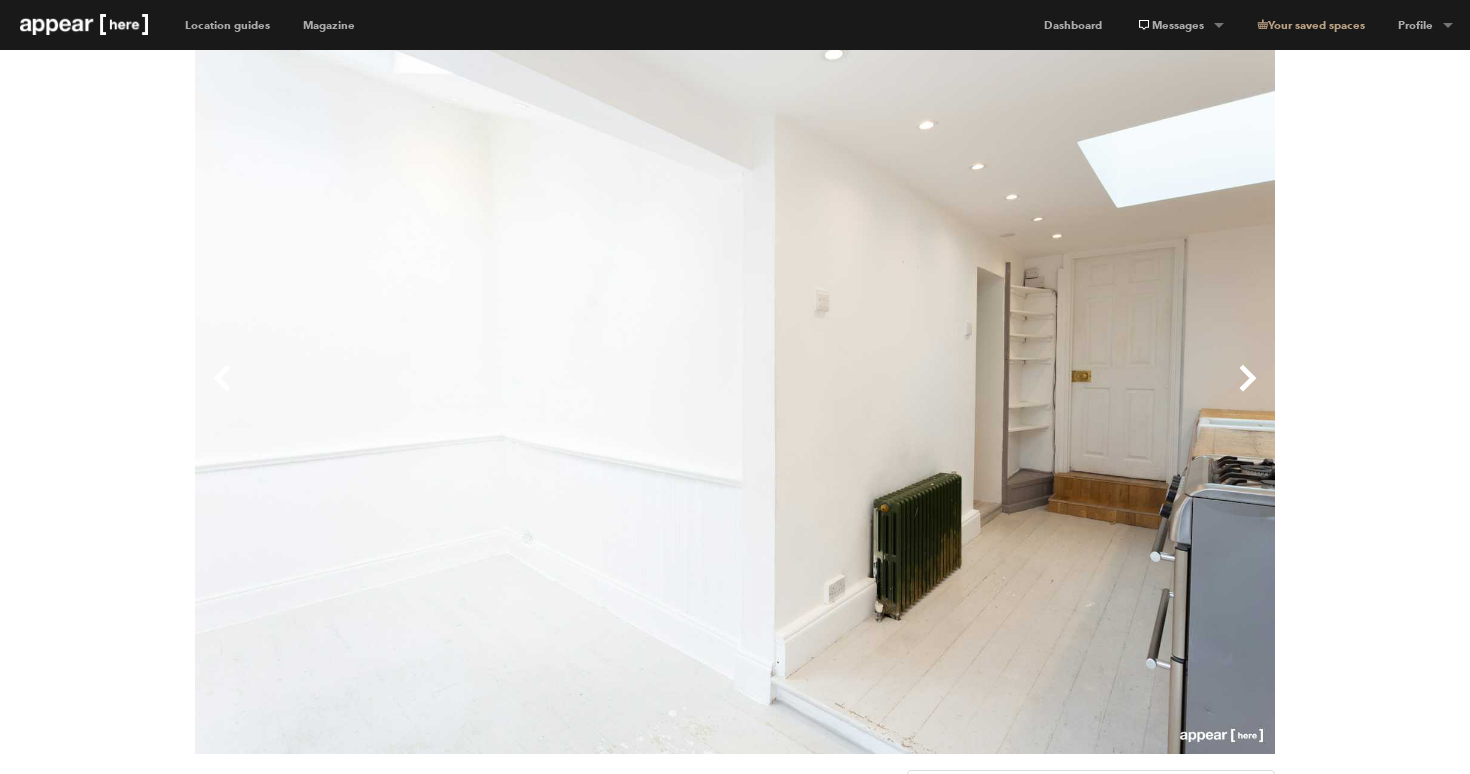 click at bounding box center (84, 24) 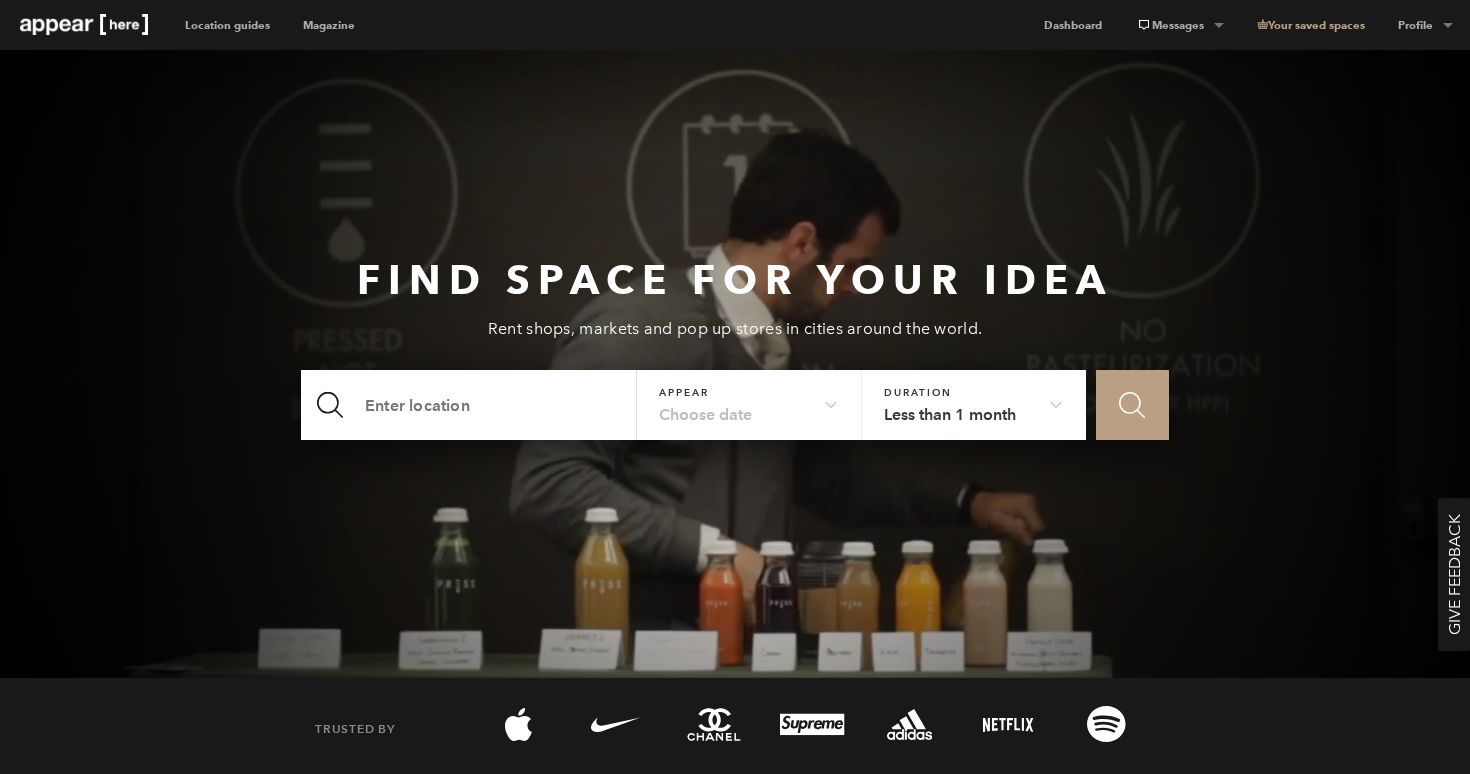 scroll, scrollTop: 0, scrollLeft: 0, axis: both 